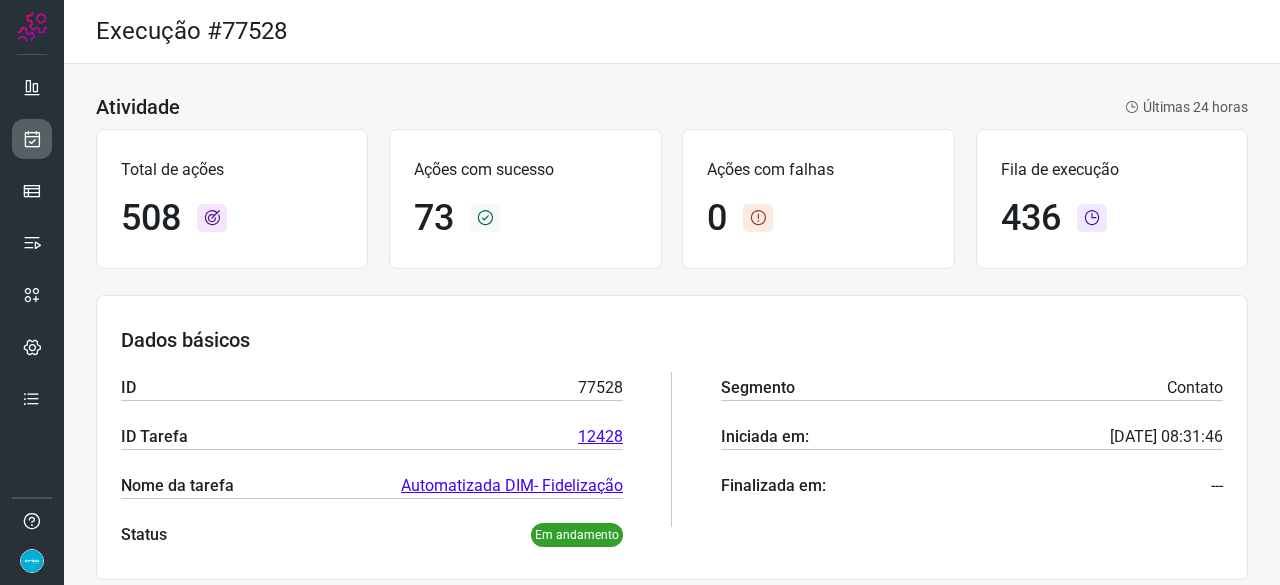 scroll, scrollTop: 0, scrollLeft: 0, axis: both 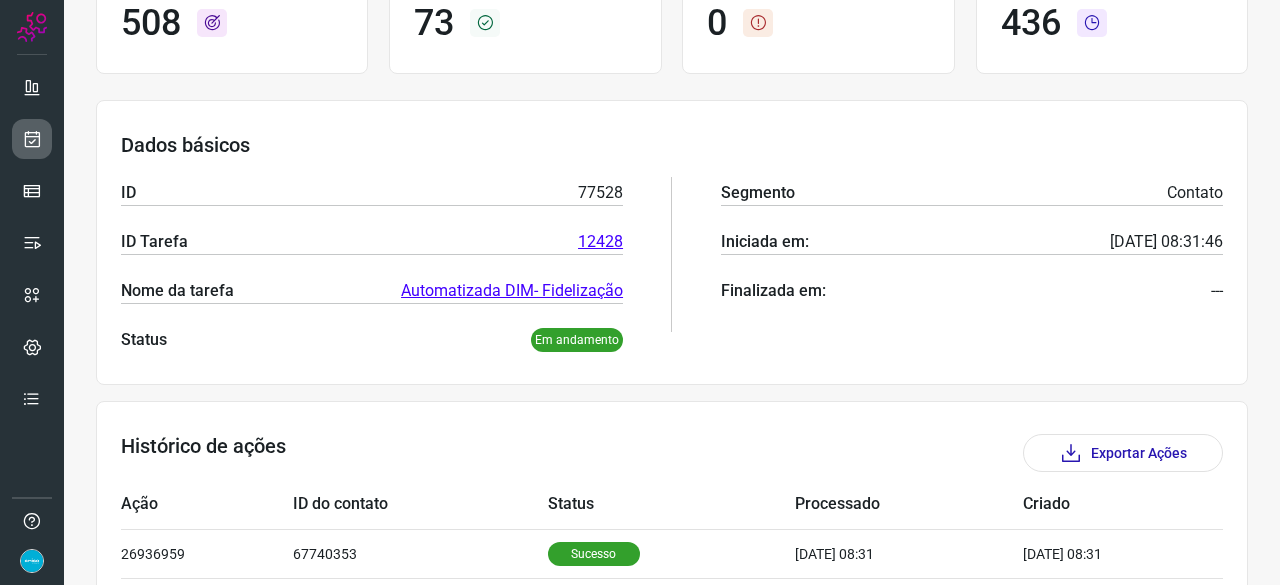click at bounding box center (32, 139) 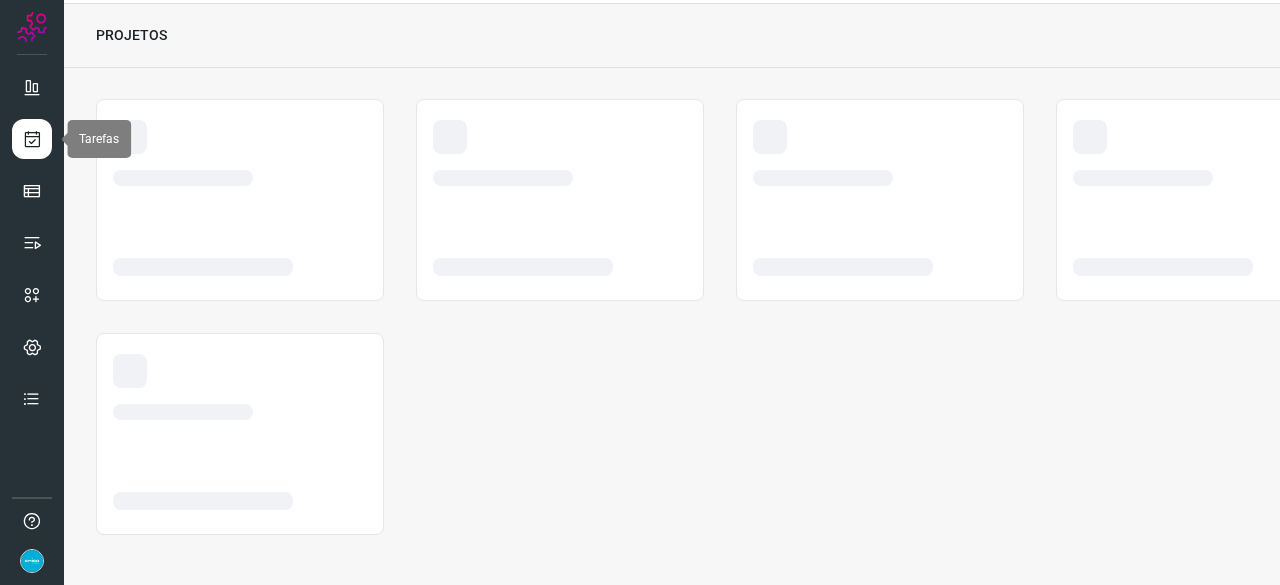 scroll, scrollTop: 60, scrollLeft: 0, axis: vertical 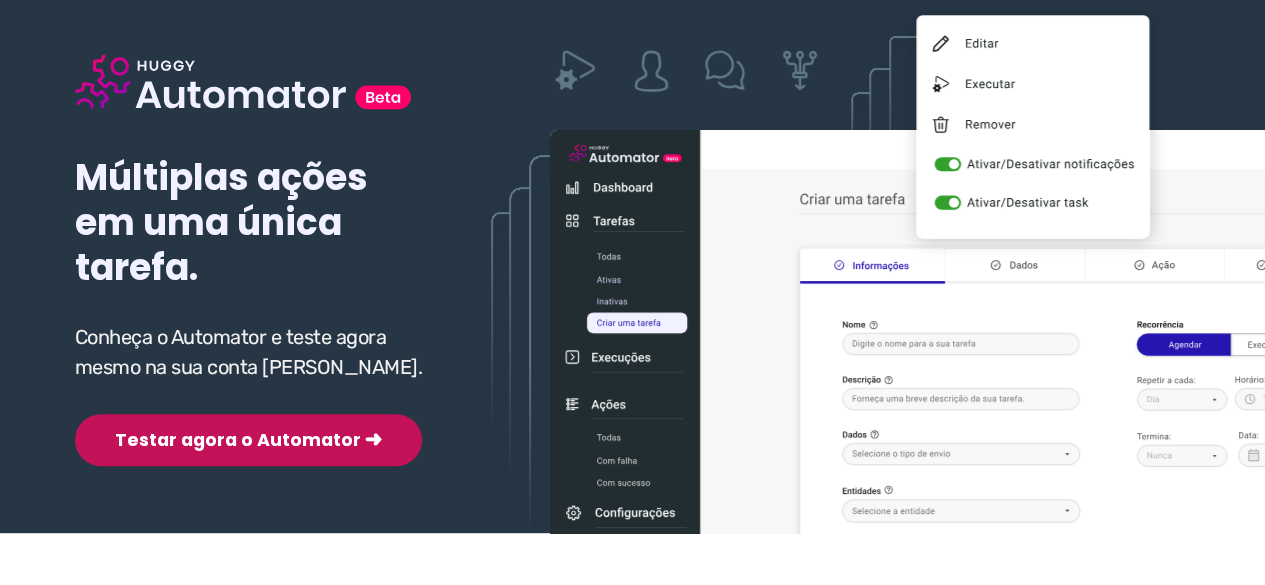 click on "Testar agora o Automator ➜" at bounding box center (248, 440) 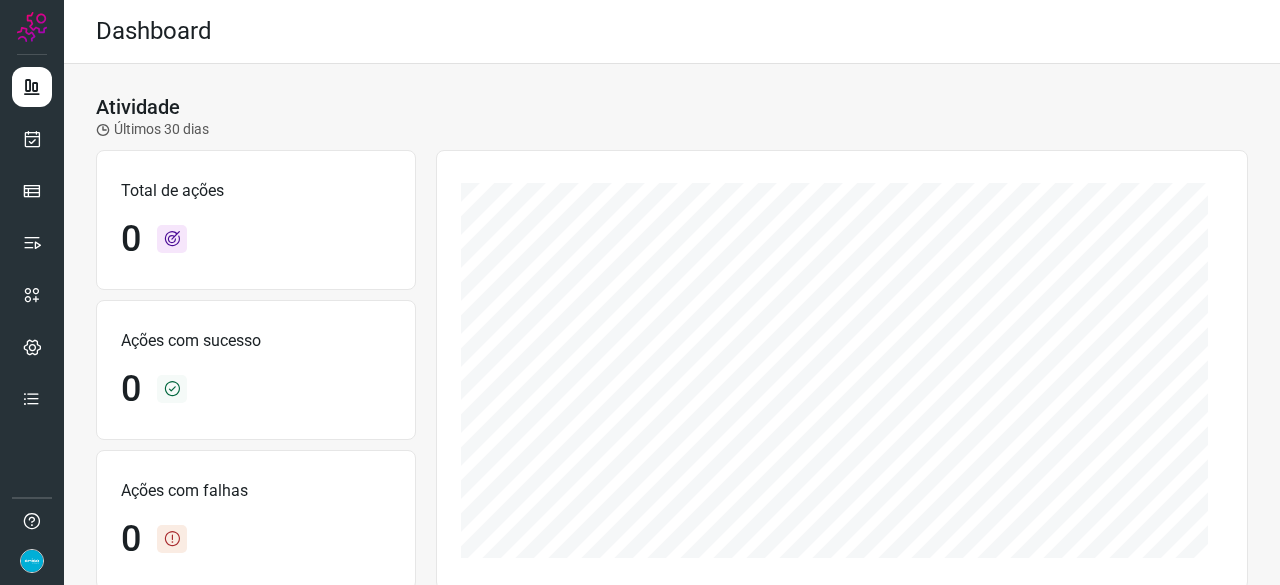 scroll, scrollTop: 0, scrollLeft: 0, axis: both 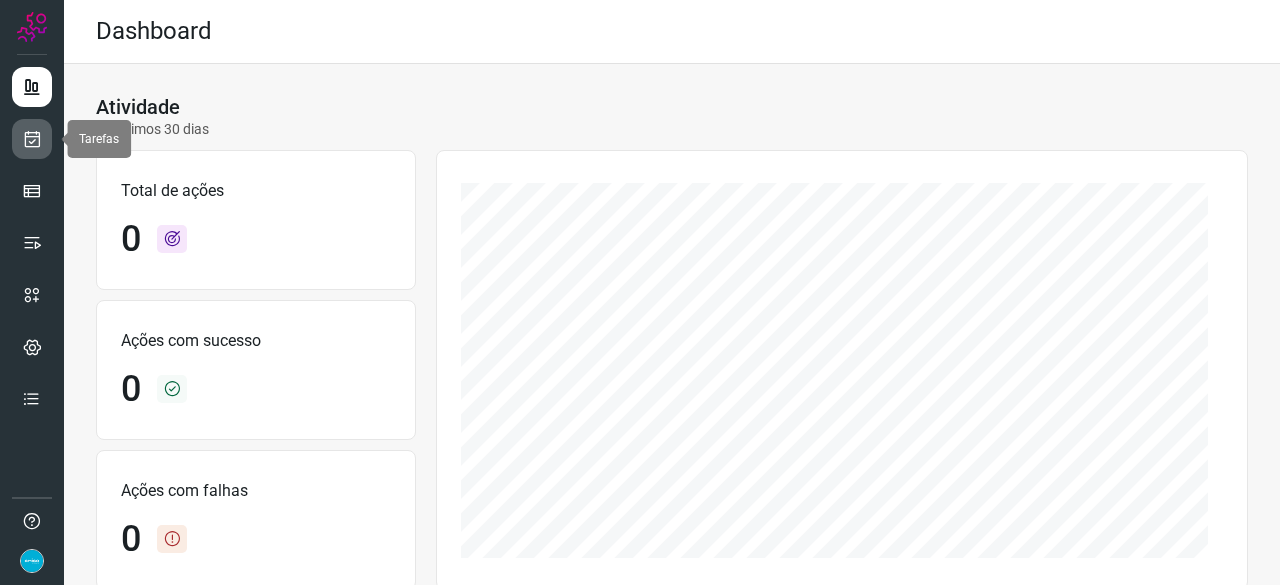 click at bounding box center (32, 139) 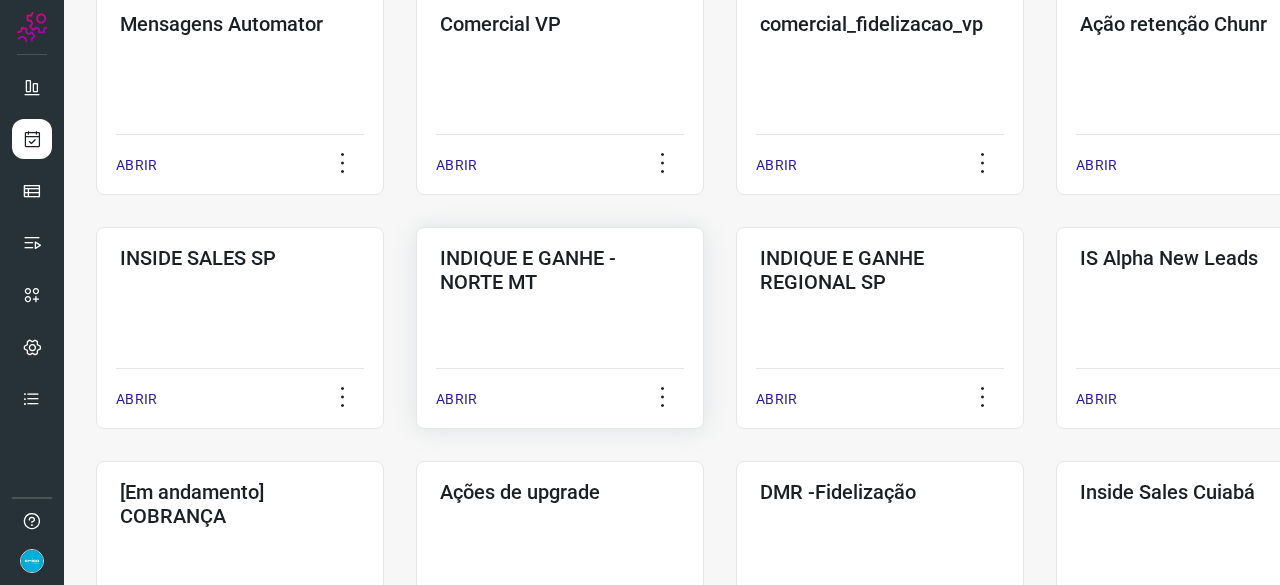 scroll, scrollTop: 600, scrollLeft: 0, axis: vertical 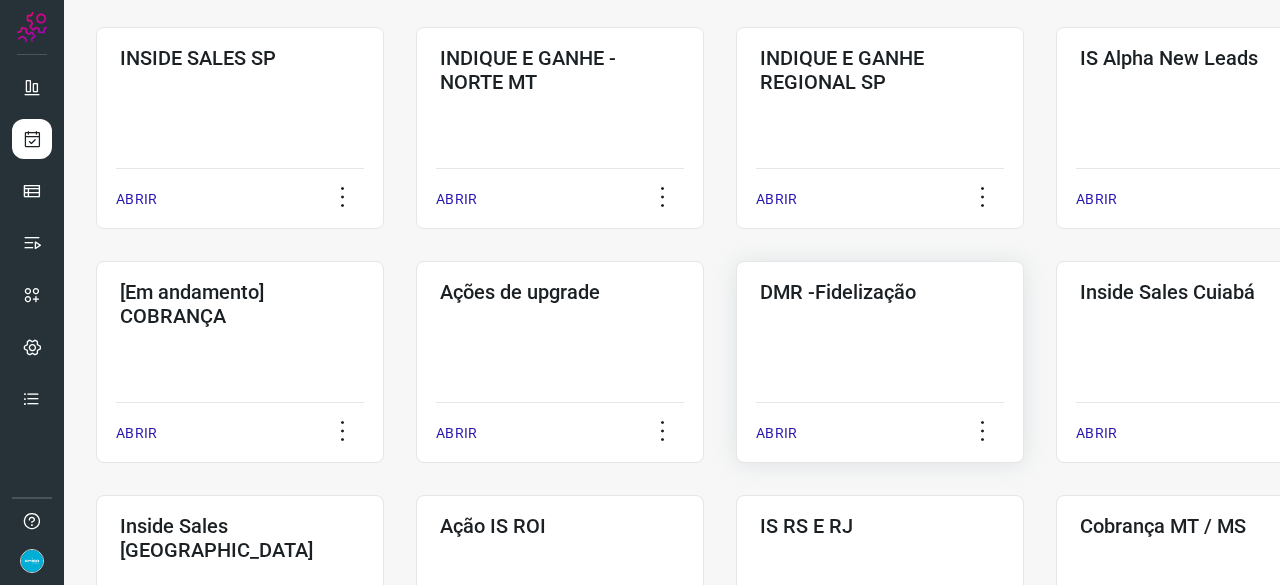 click on "ABRIR" at bounding box center (776, 433) 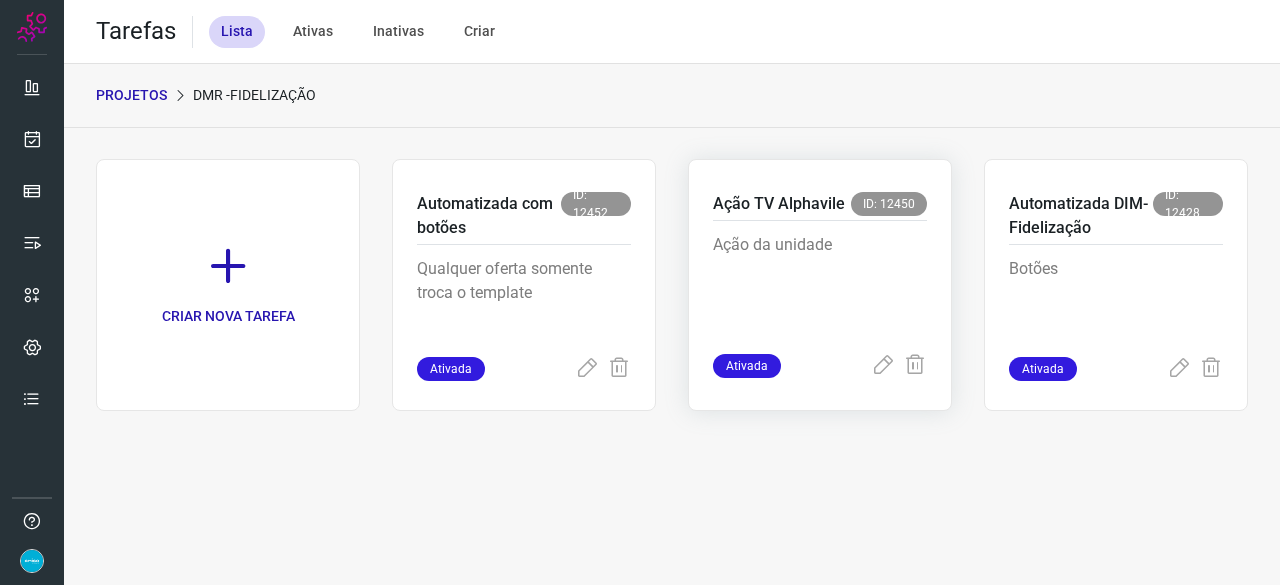 scroll, scrollTop: 0, scrollLeft: 0, axis: both 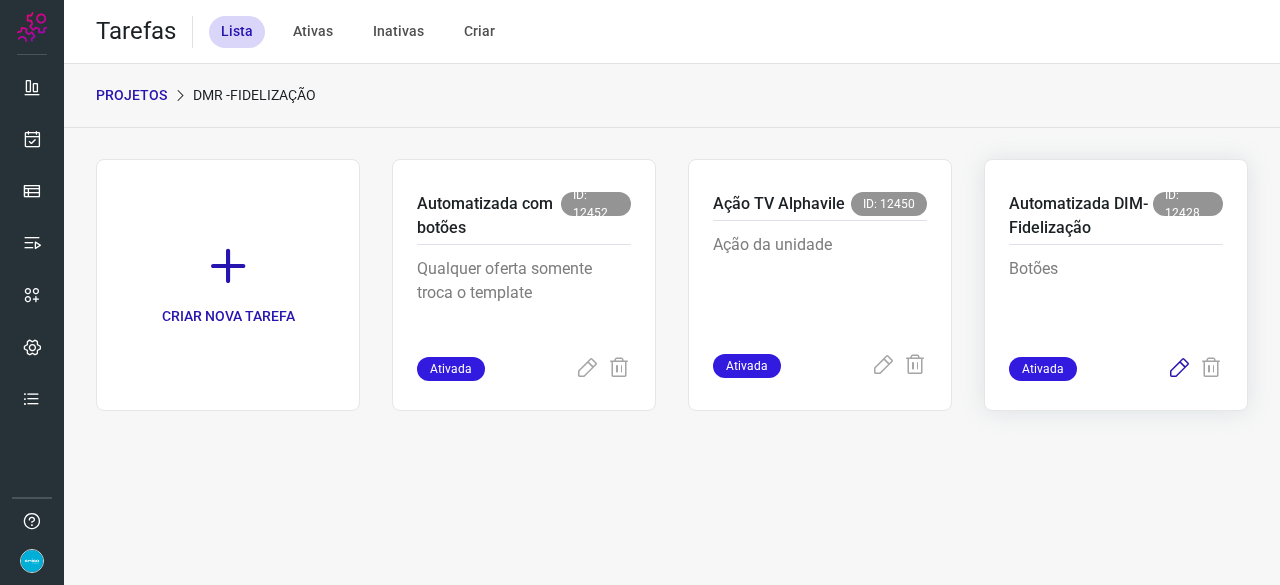 click at bounding box center [1179, 369] 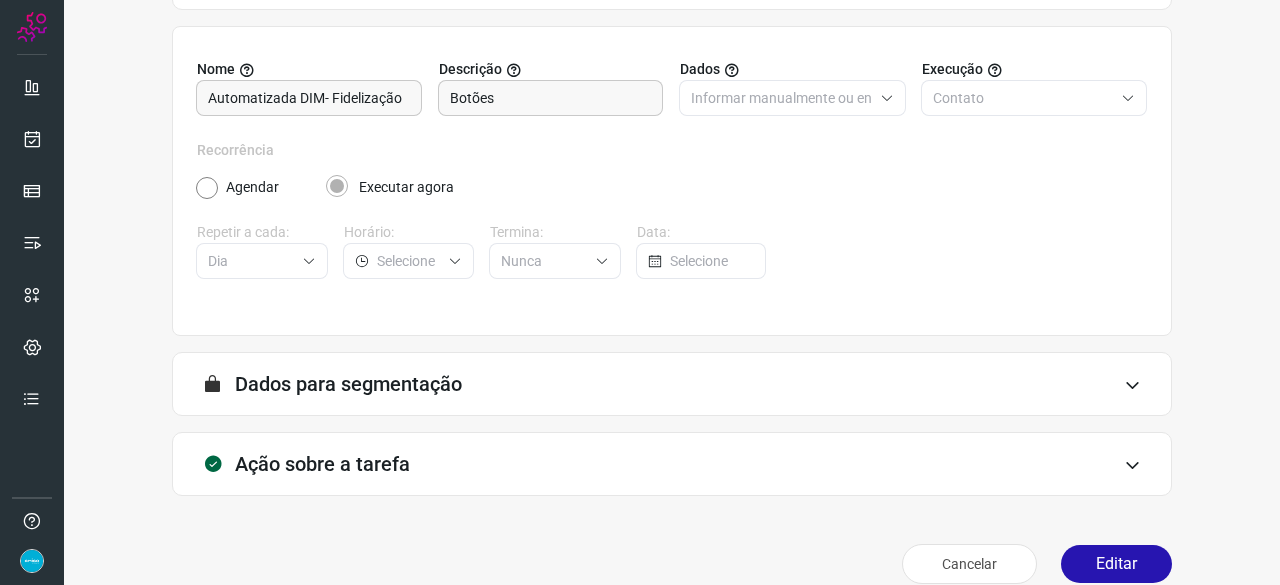 scroll, scrollTop: 195, scrollLeft: 0, axis: vertical 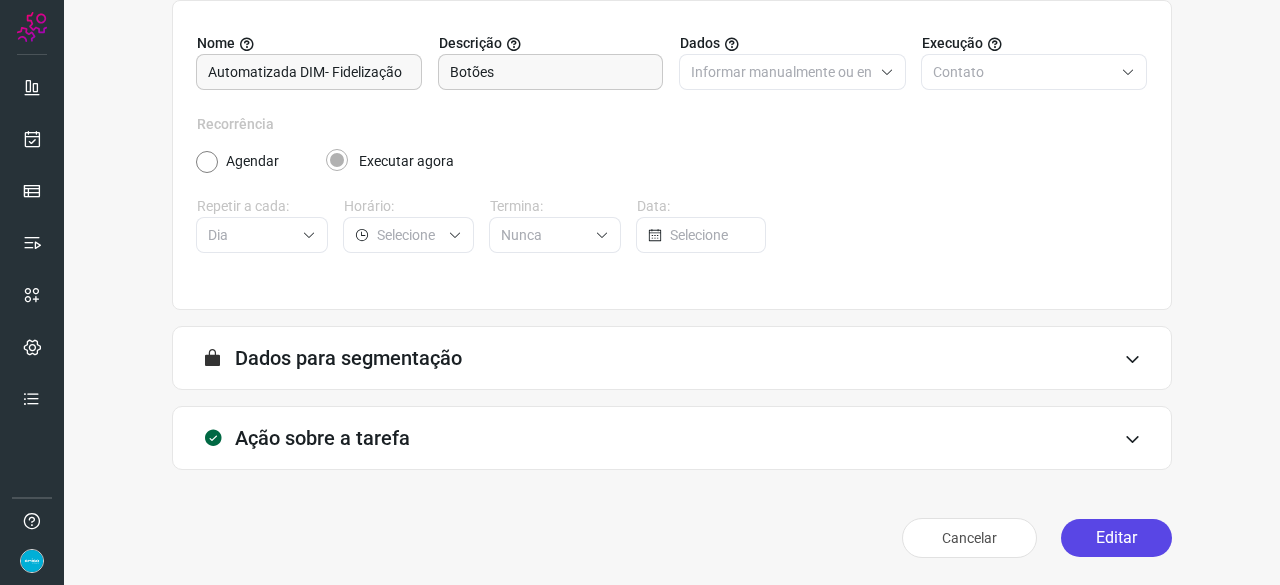 click on "Editar" at bounding box center [1116, 538] 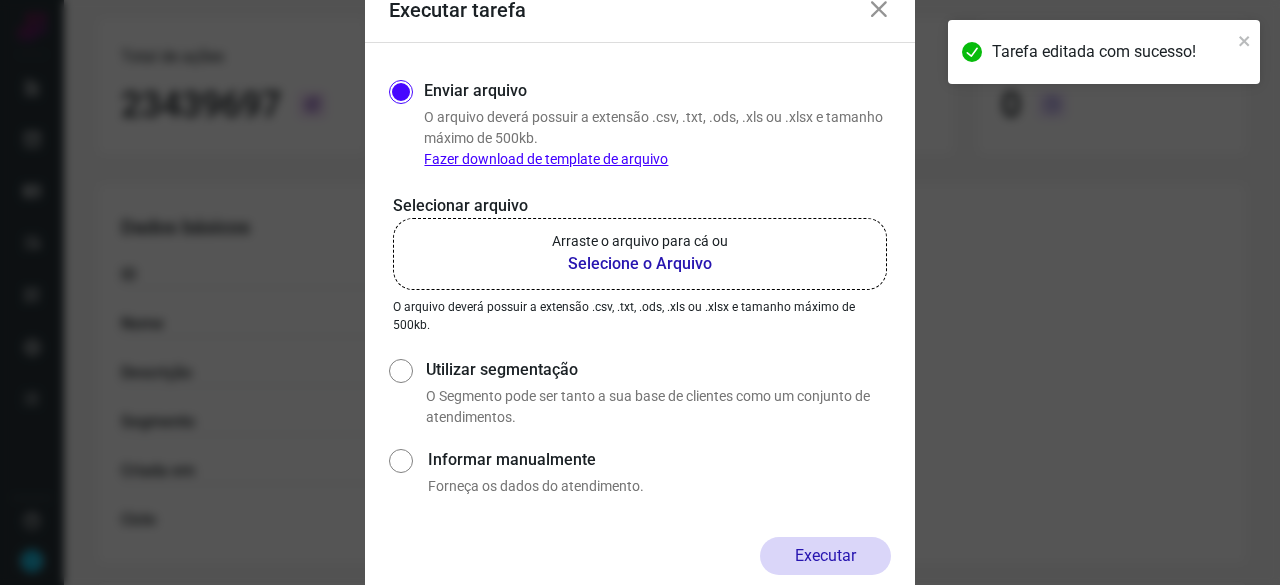 click on "Selecione o Arquivo" at bounding box center [640, 264] 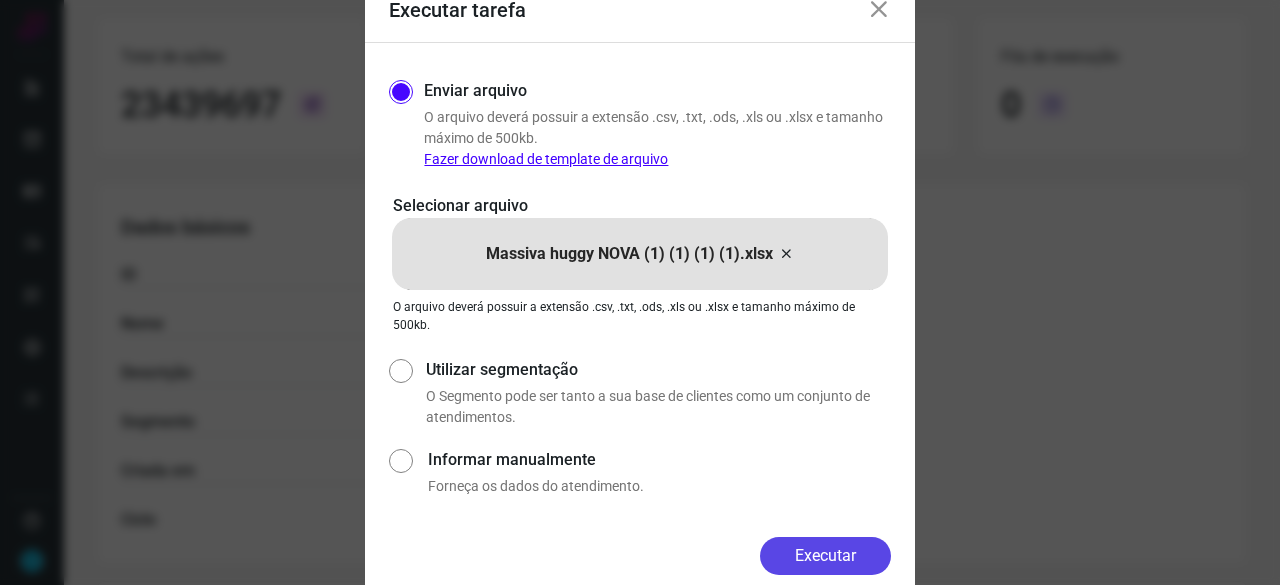 click on "Executar" at bounding box center [825, 556] 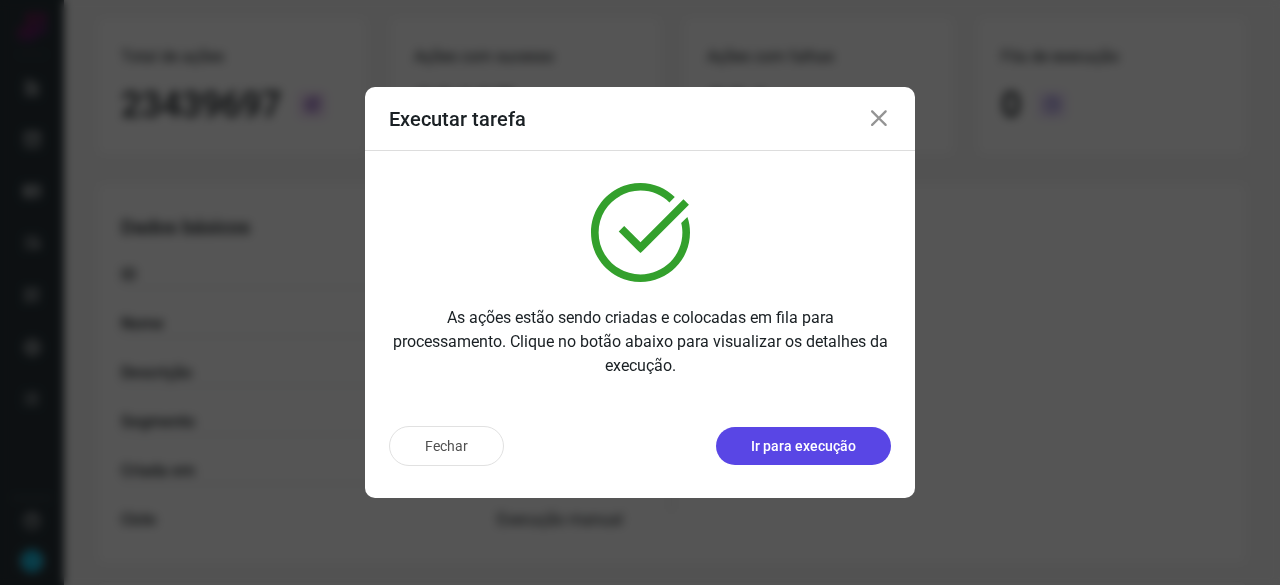 click on "Ir para execução" at bounding box center (803, 446) 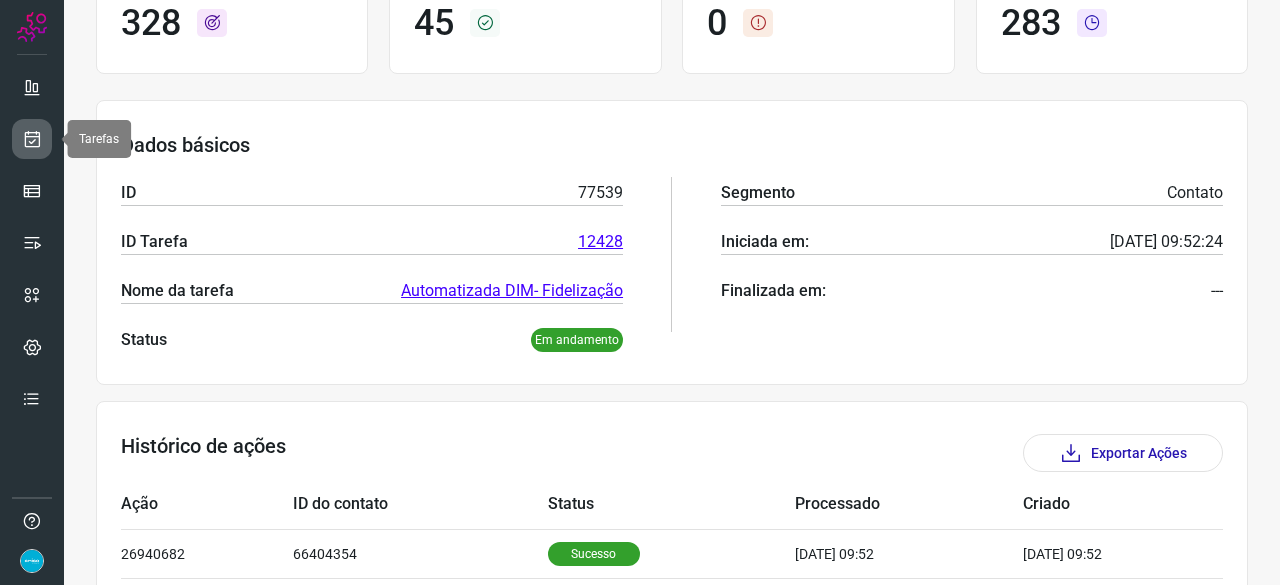 click at bounding box center (32, 139) 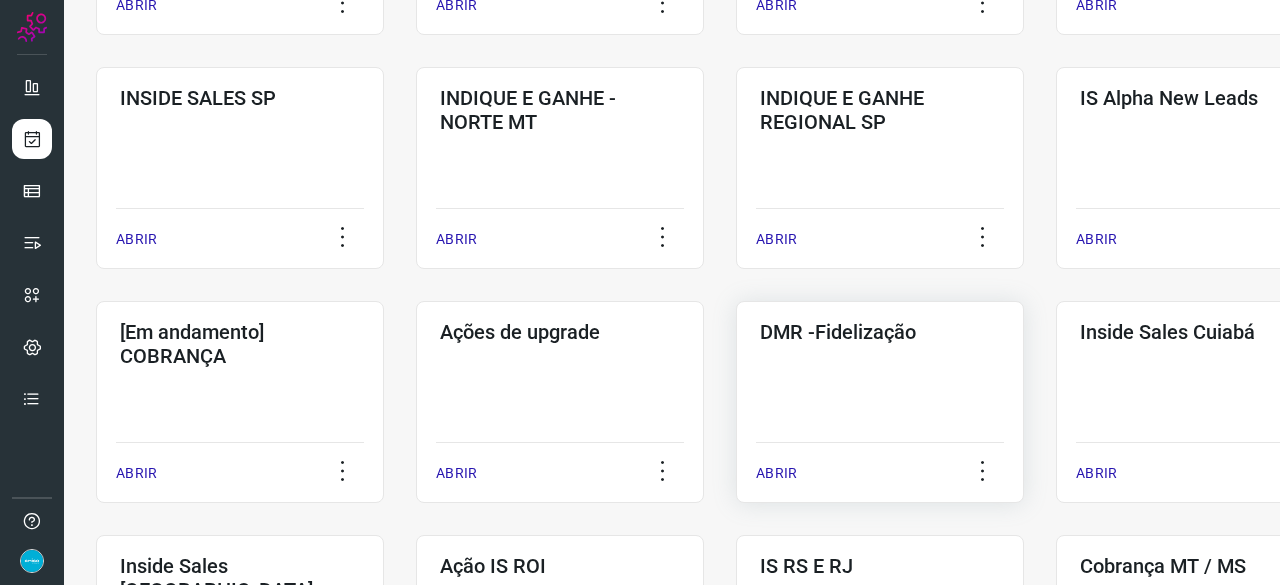 click on "ABRIR" at bounding box center [776, 473] 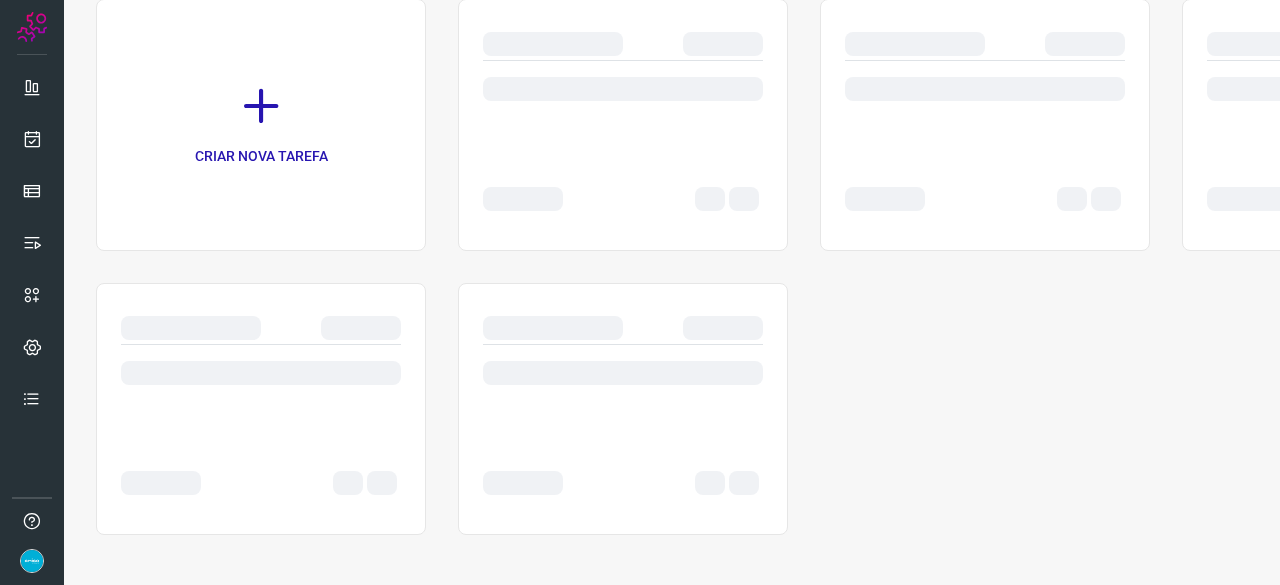 scroll, scrollTop: 0, scrollLeft: 0, axis: both 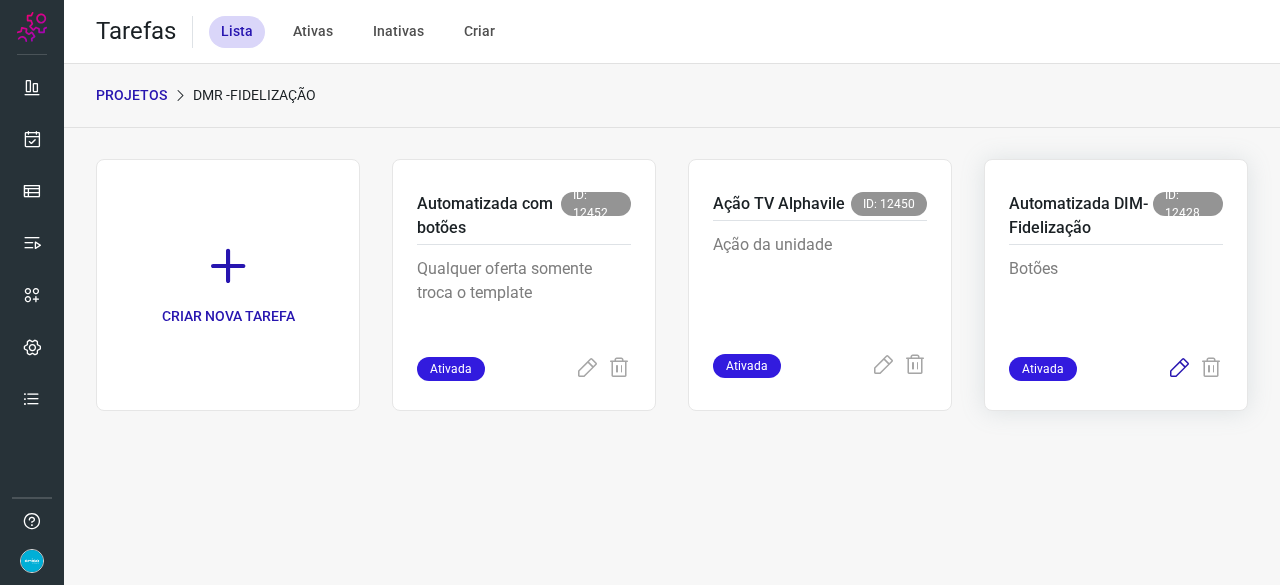 click at bounding box center [1179, 369] 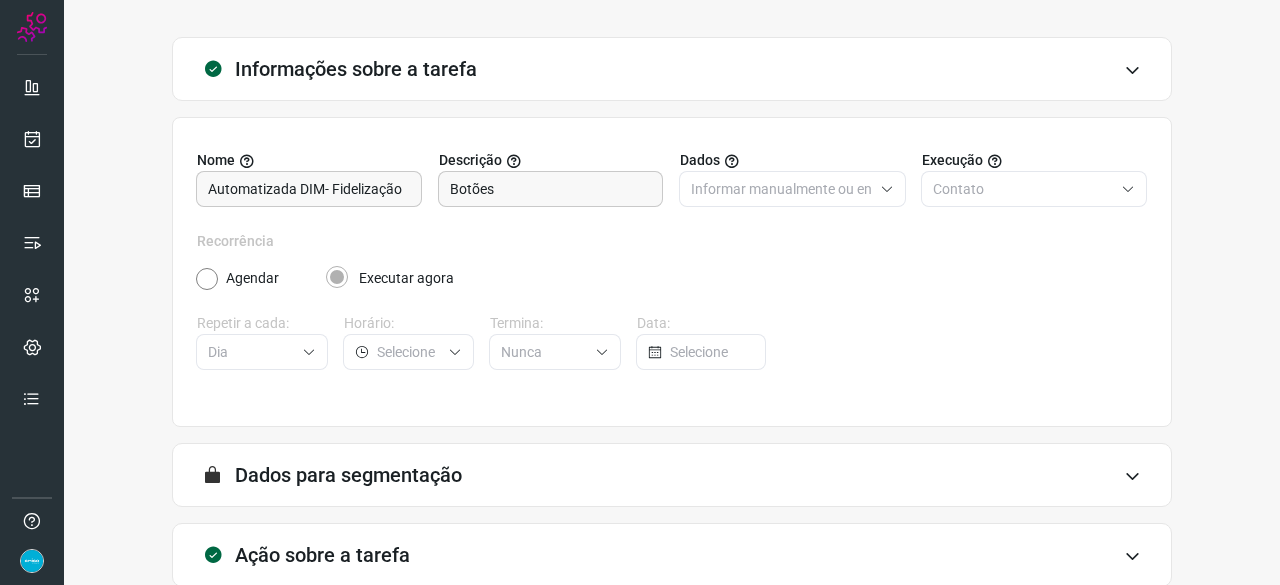 scroll, scrollTop: 195, scrollLeft: 0, axis: vertical 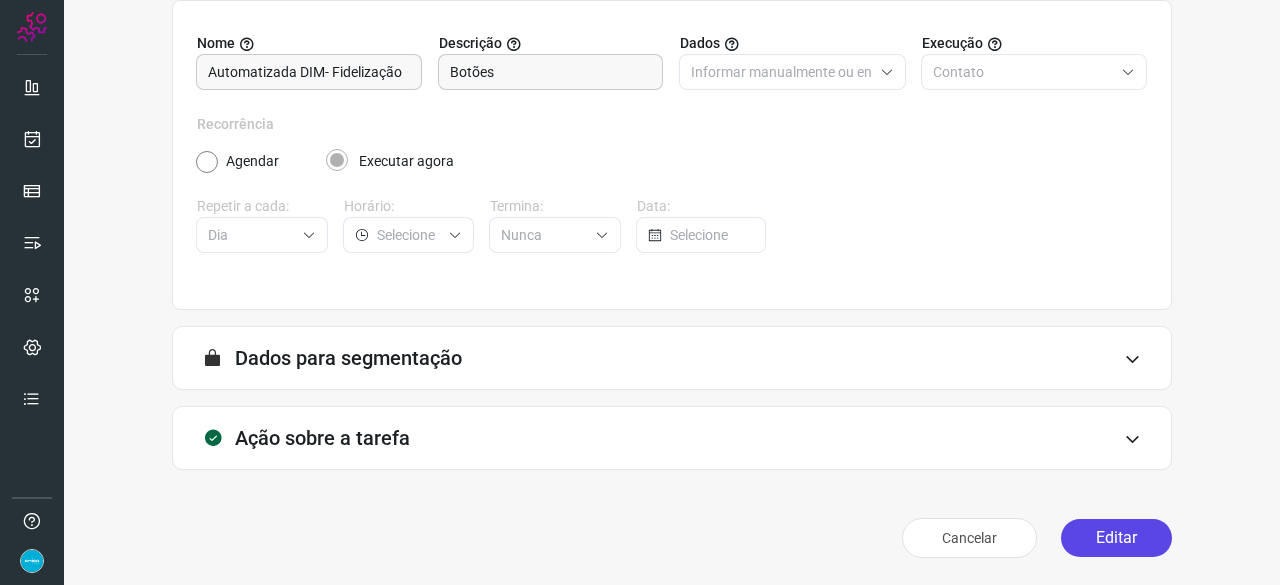 click on "Editar" at bounding box center (1116, 538) 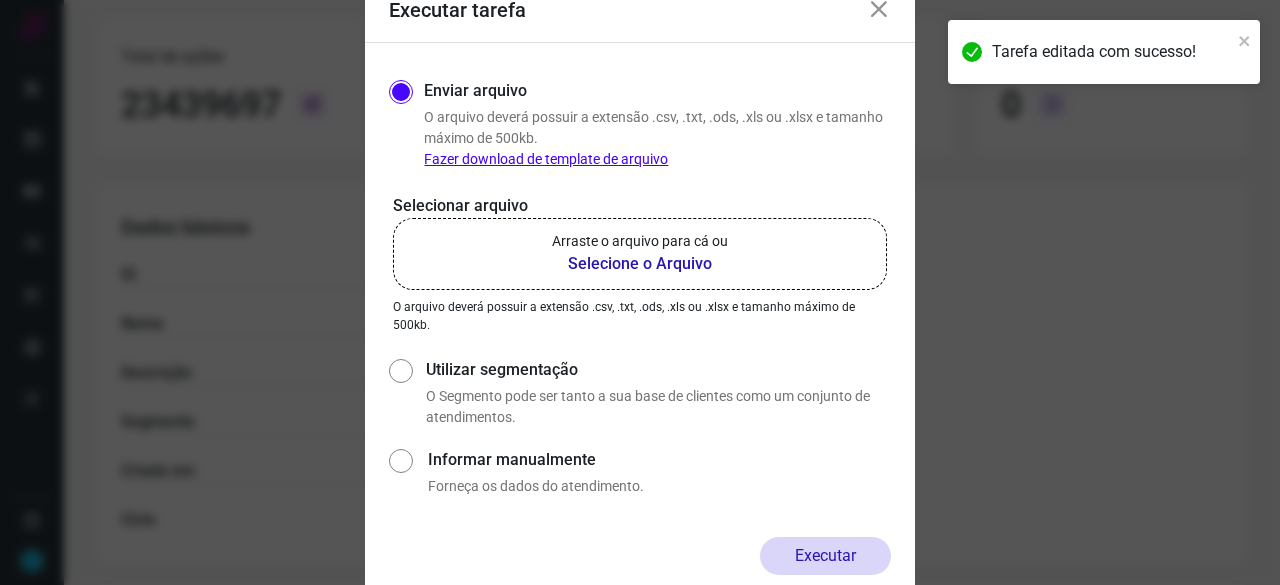 click on "Selecione o Arquivo" at bounding box center [640, 264] 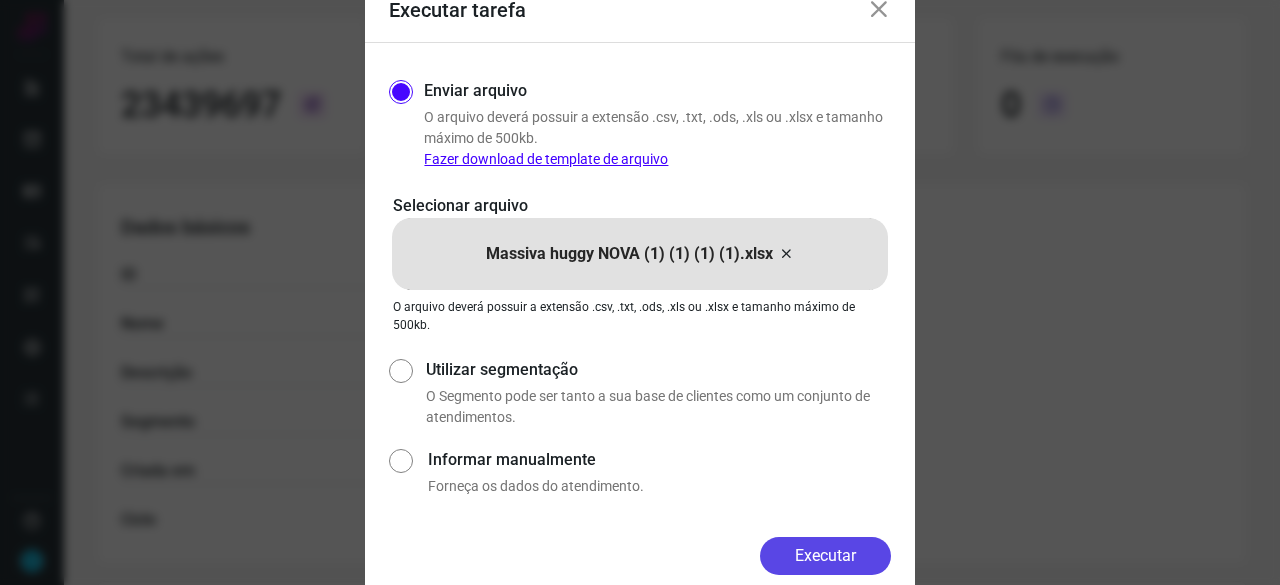 click on "Executar" at bounding box center [825, 556] 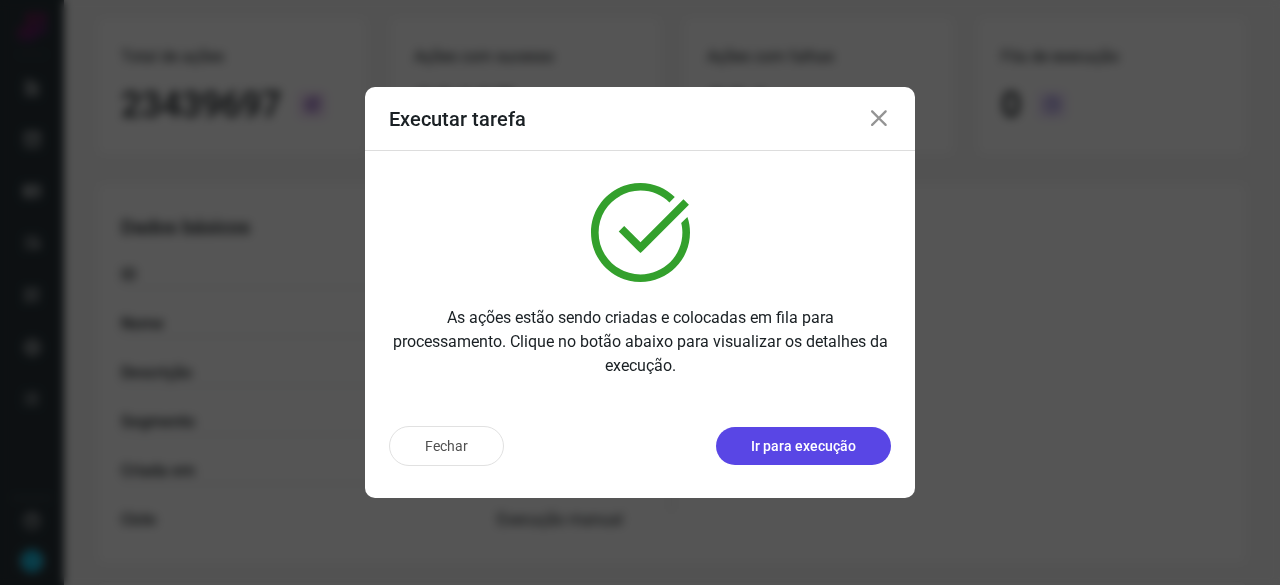 click on "Ir para execução" at bounding box center (803, 446) 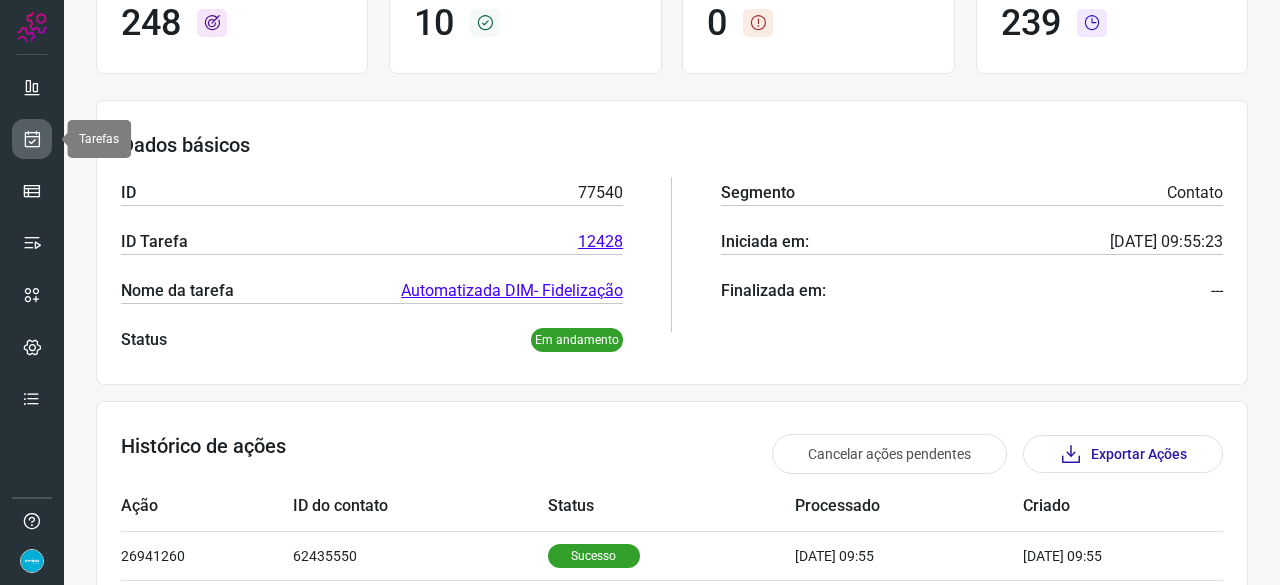 click at bounding box center (32, 139) 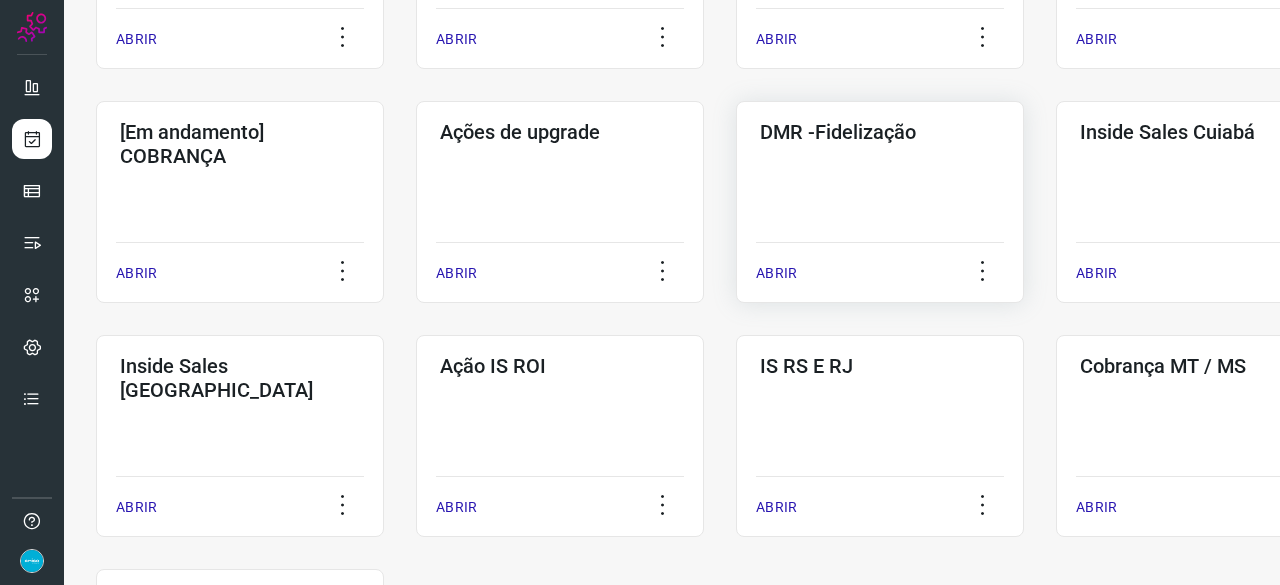 click on "ABRIR" at bounding box center [776, 273] 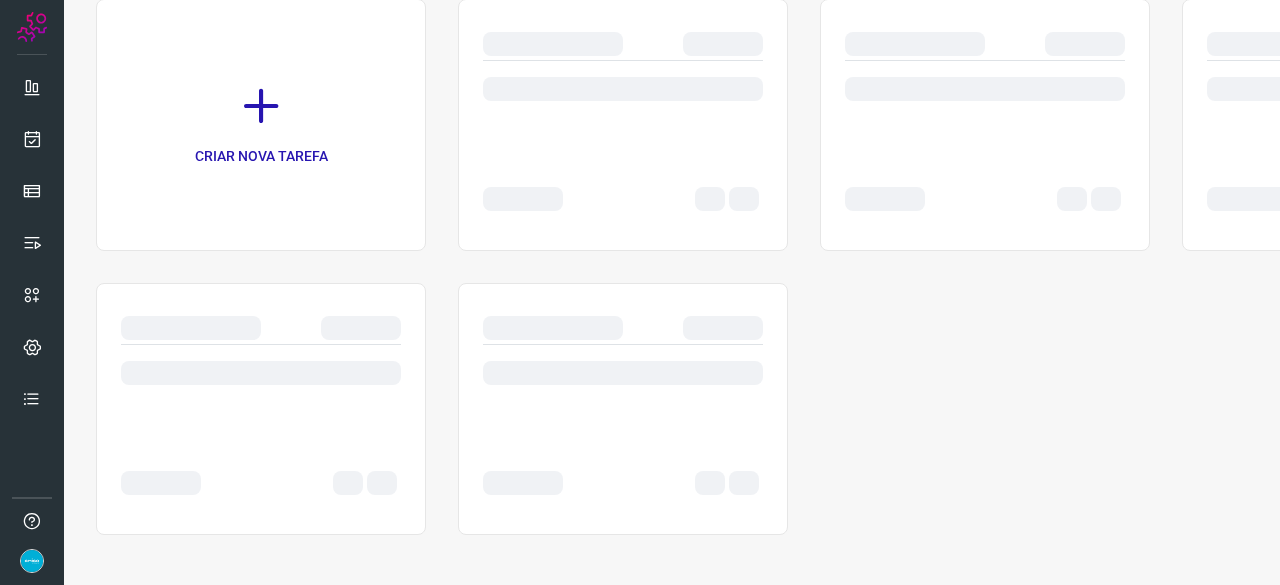 scroll, scrollTop: 0, scrollLeft: 0, axis: both 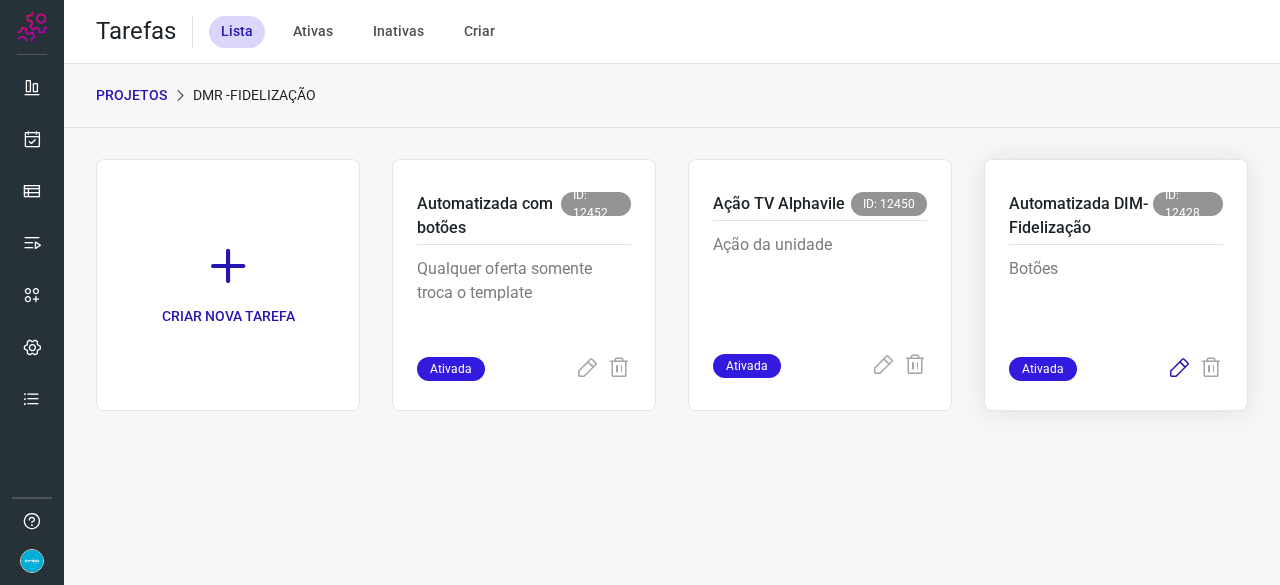 click at bounding box center (1179, 369) 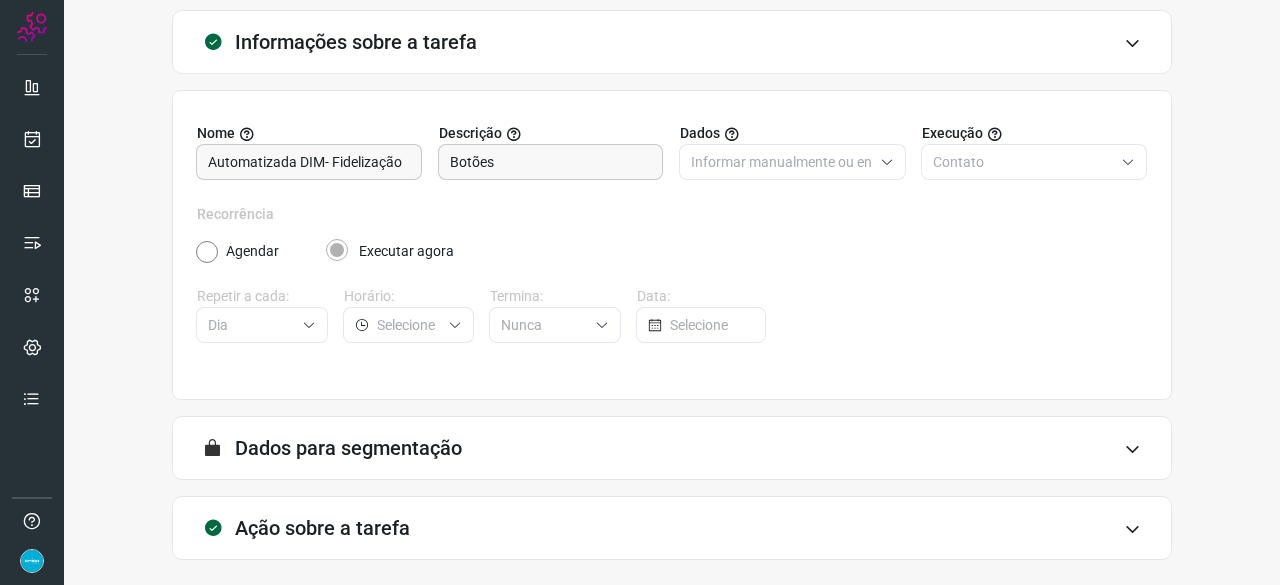 scroll, scrollTop: 195, scrollLeft: 0, axis: vertical 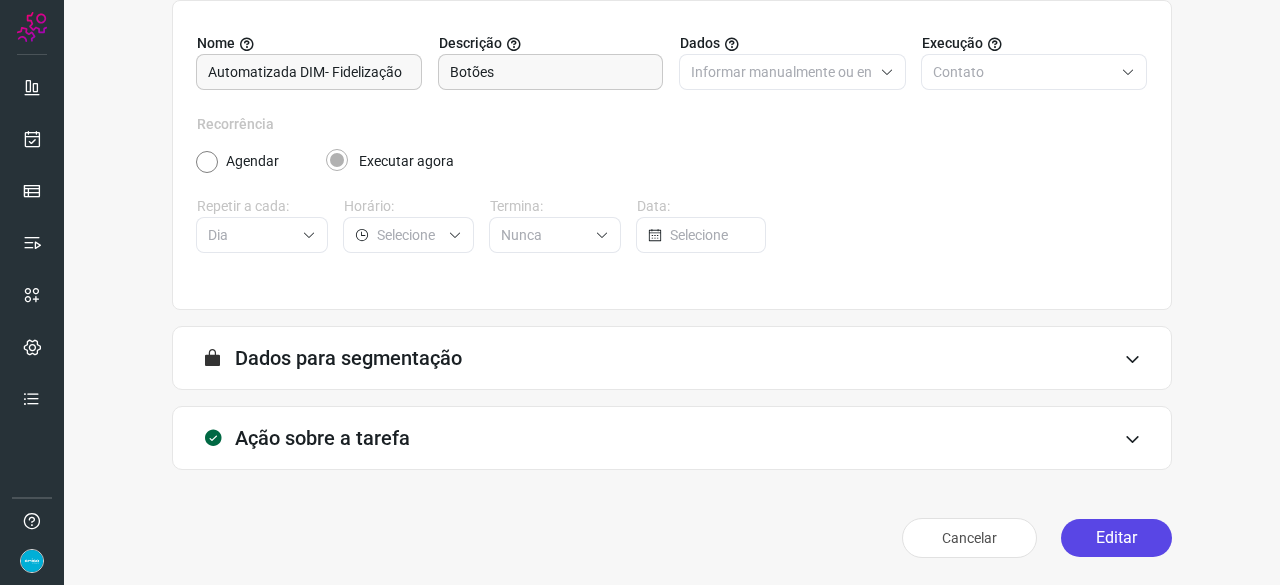 click on "Editar" at bounding box center (1116, 538) 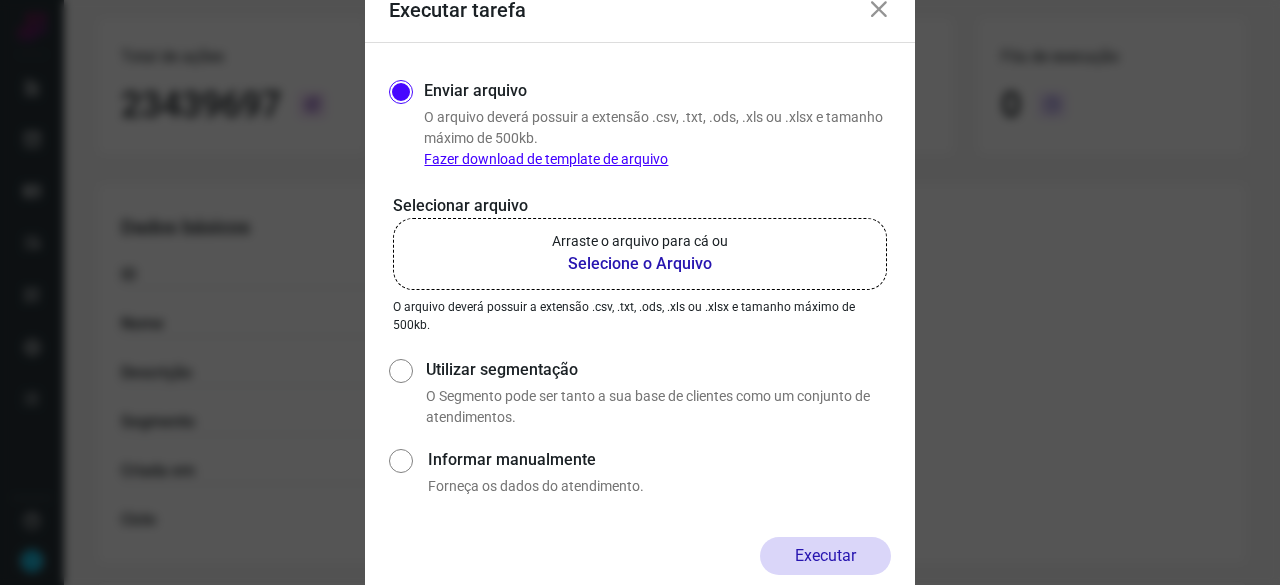 click on "Selecione o Arquivo" at bounding box center [640, 264] 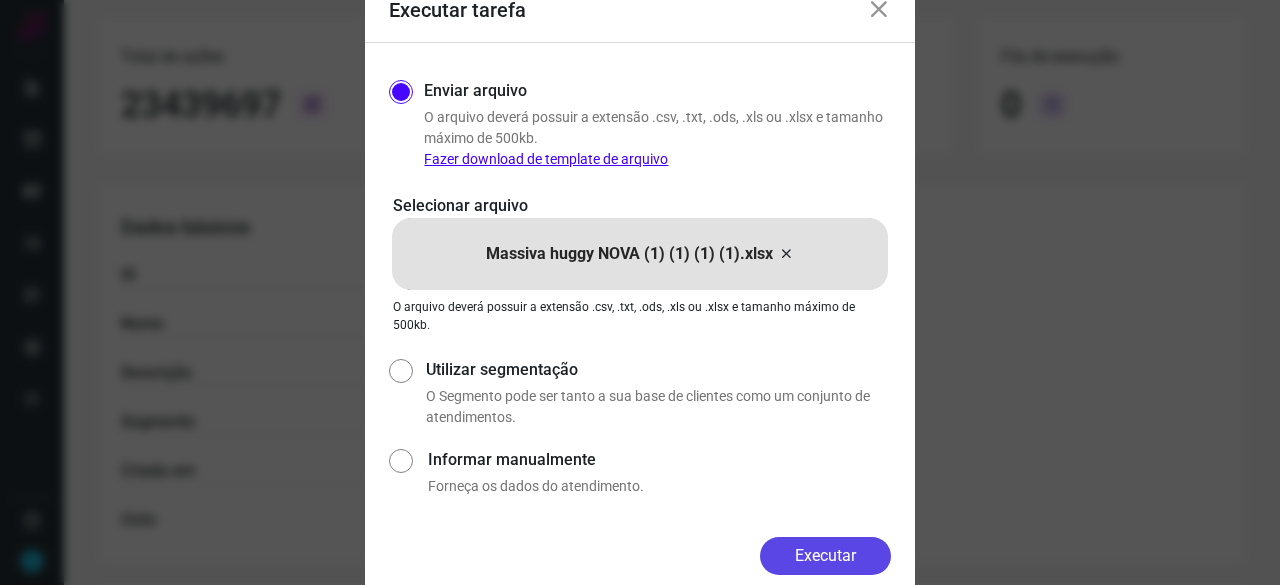 click on "Executar" at bounding box center [825, 556] 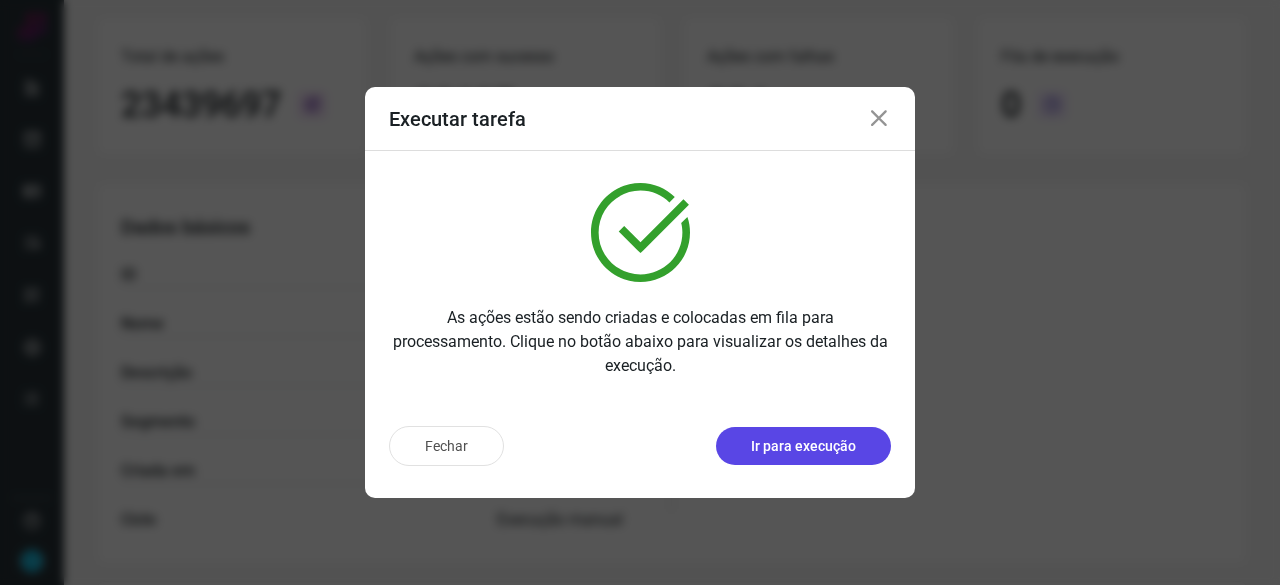 click on "Ir para execução" at bounding box center (803, 446) 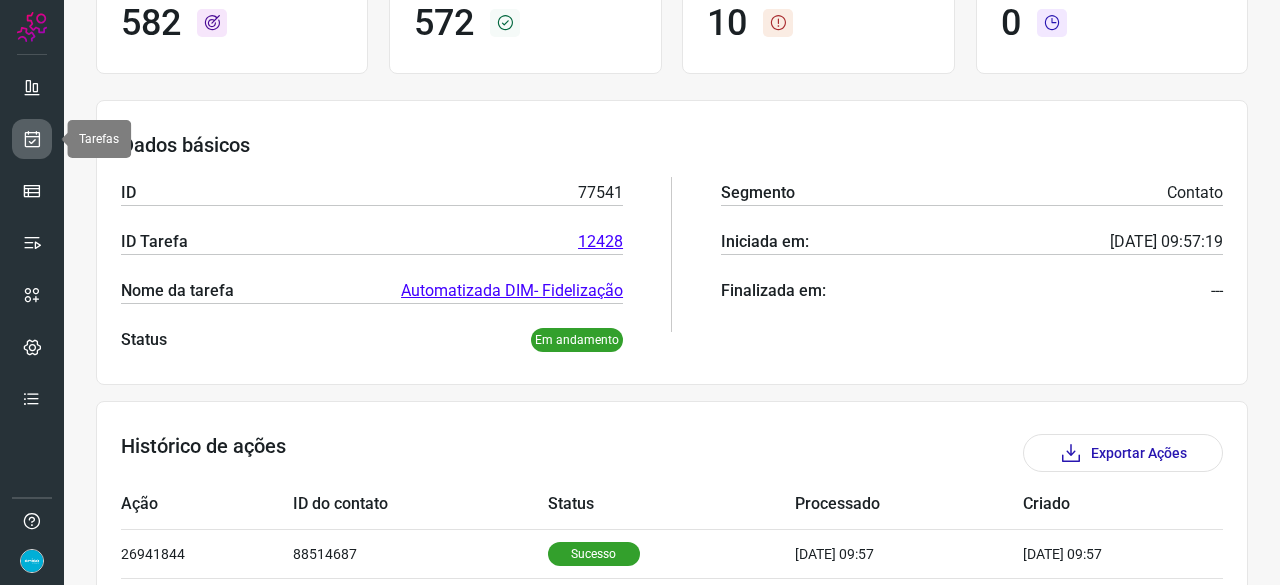 click at bounding box center [32, 139] 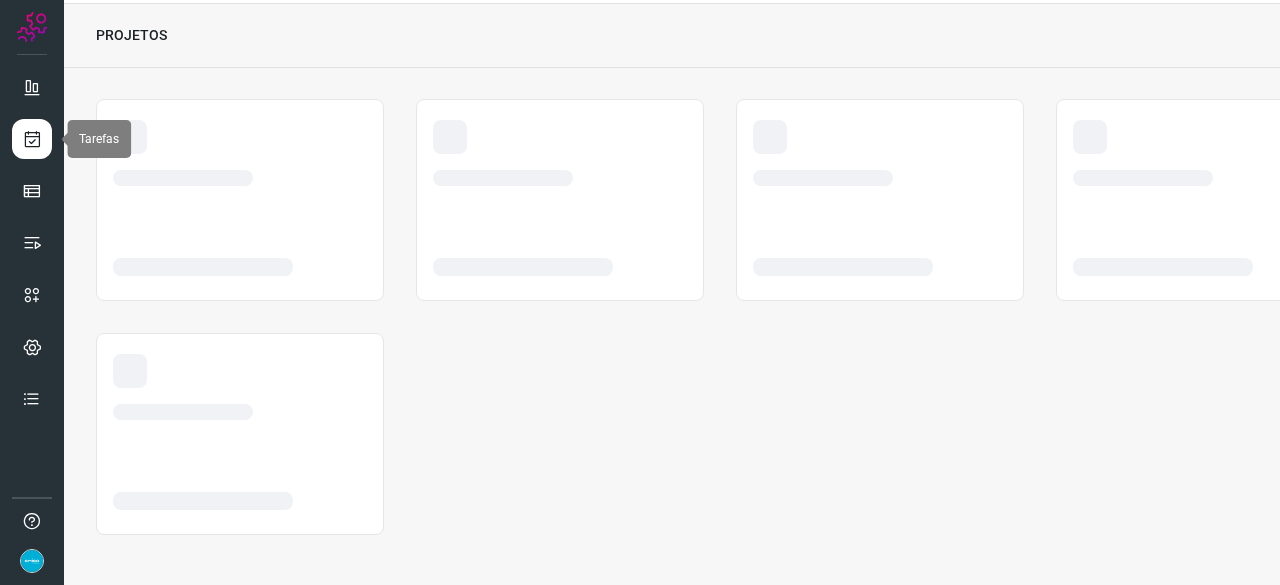 scroll, scrollTop: 60, scrollLeft: 0, axis: vertical 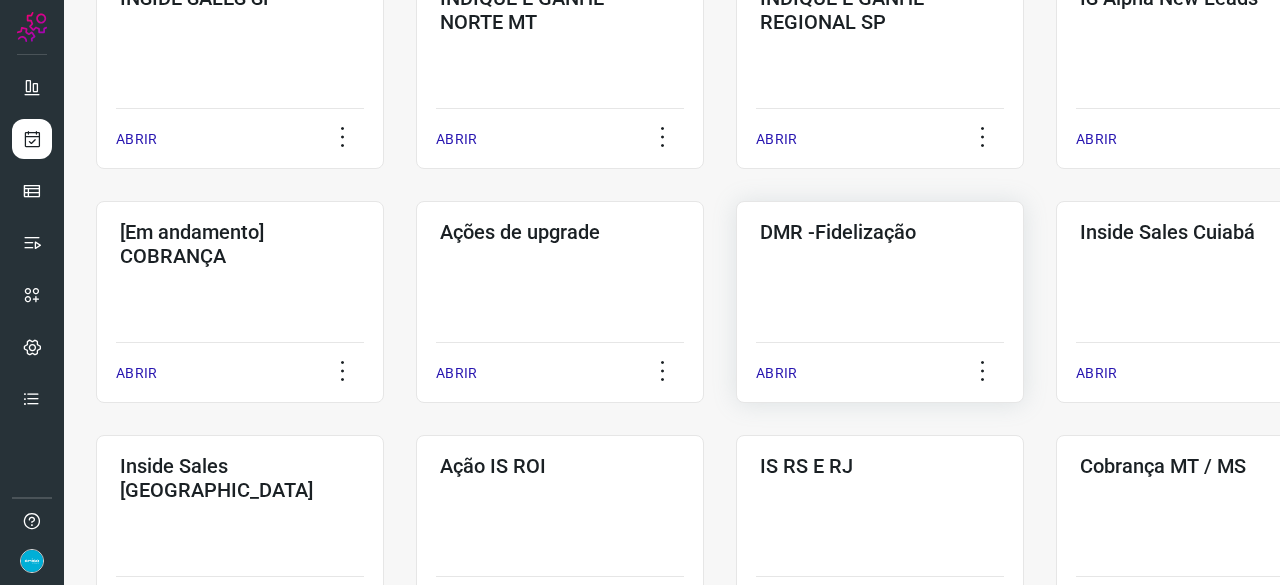 click on "ABRIR" at bounding box center [776, 373] 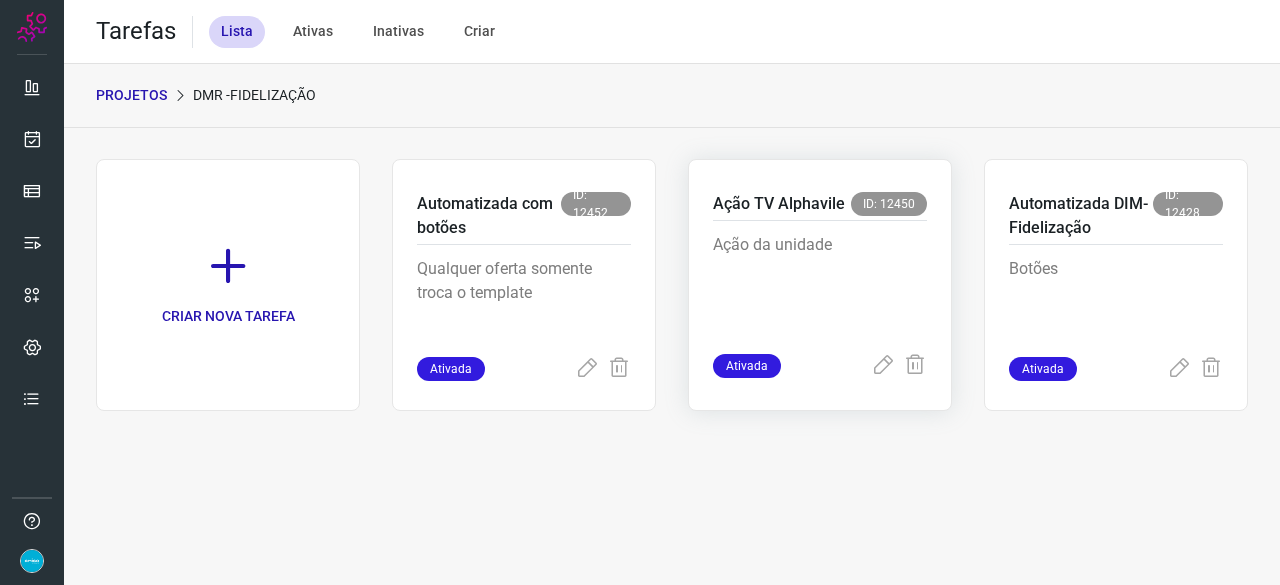 scroll, scrollTop: 0, scrollLeft: 0, axis: both 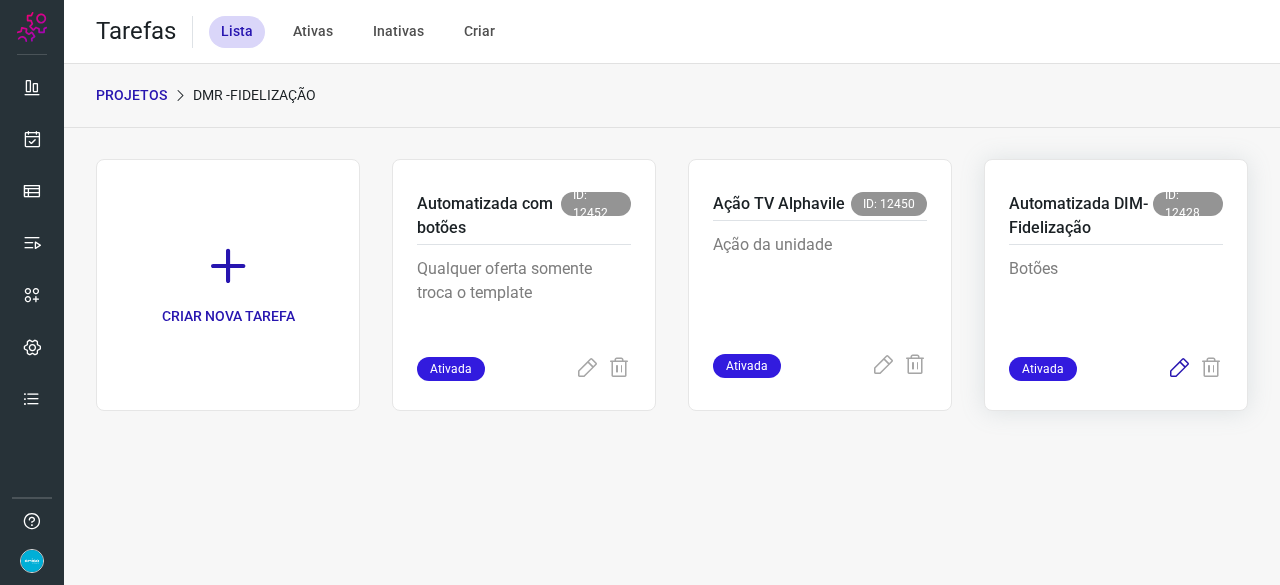 click at bounding box center (1179, 369) 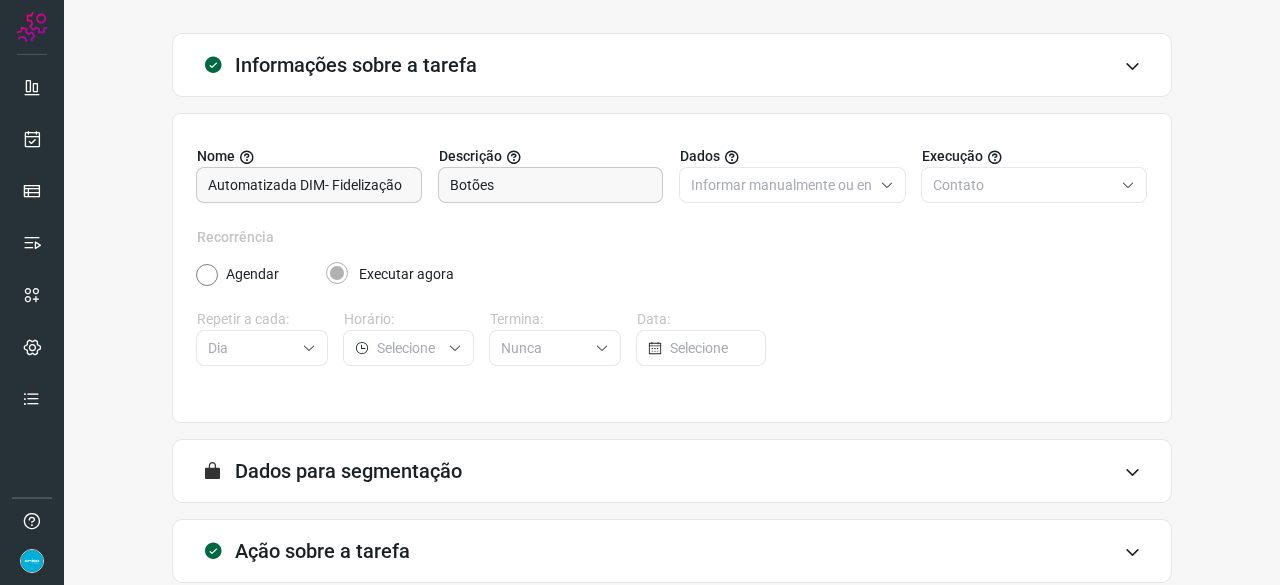 scroll, scrollTop: 195, scrollLeft: 0, axis: vertical 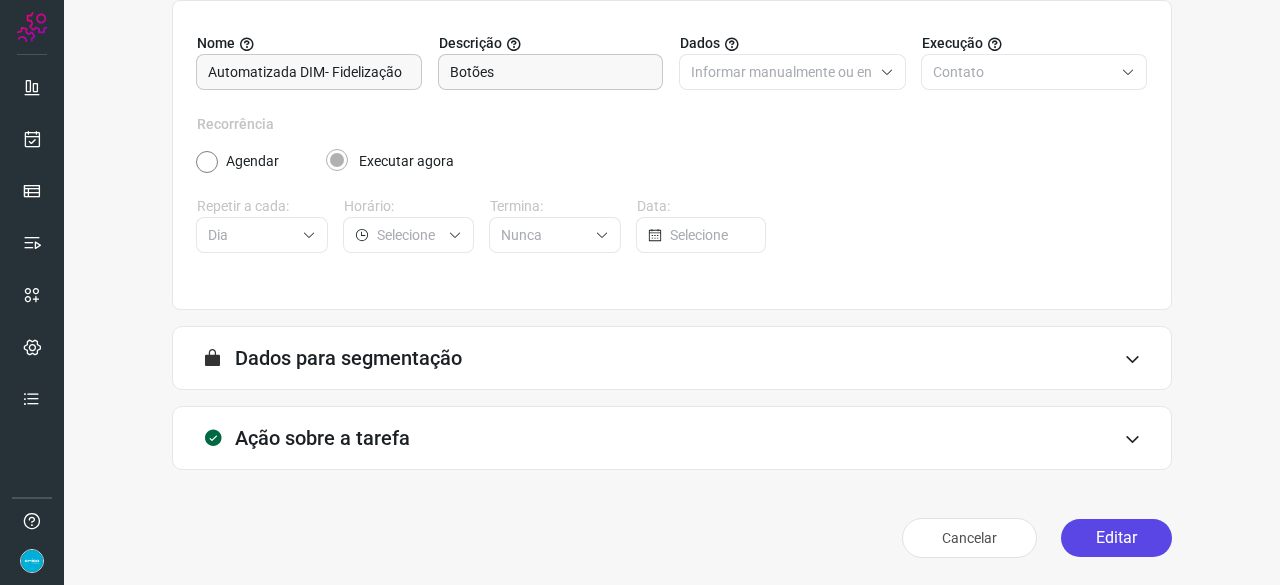 click on "Editar" at bounding box center (1116, 538) 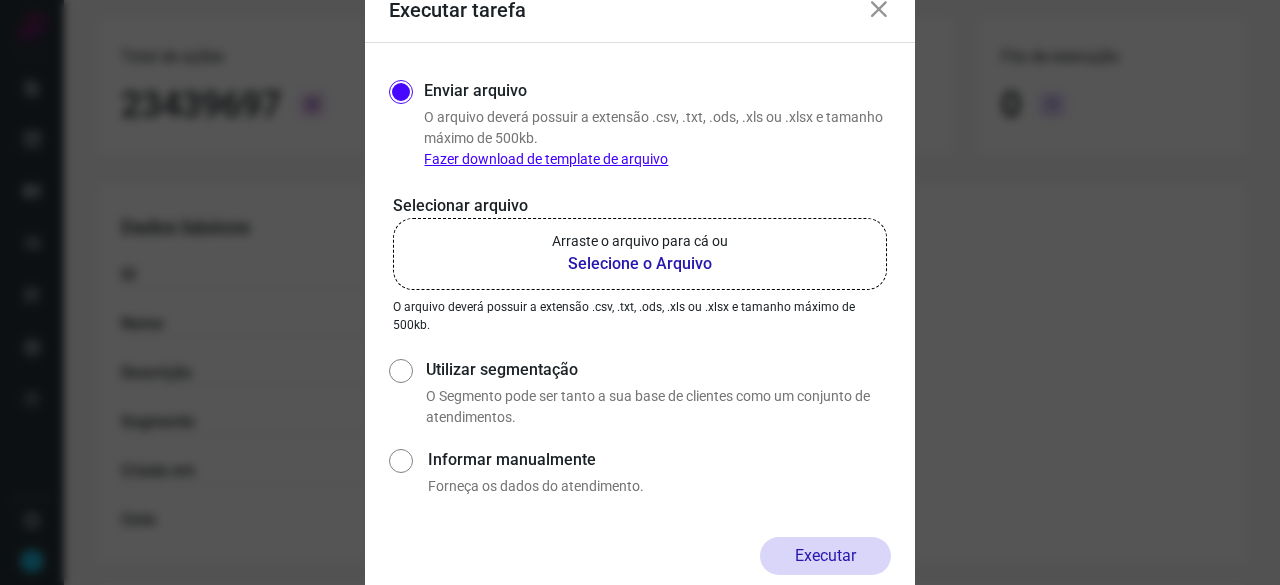 click on "Selecione o Arquivo" at bounding box center (640, 264) 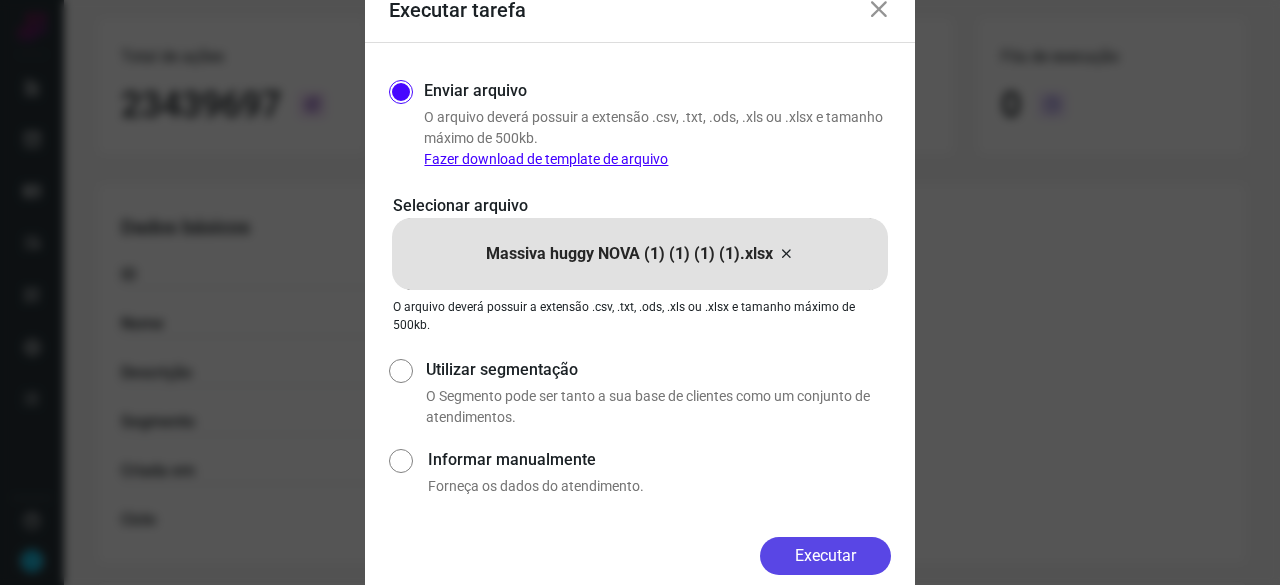 click on "Executar" at bounding box center (825, 556) 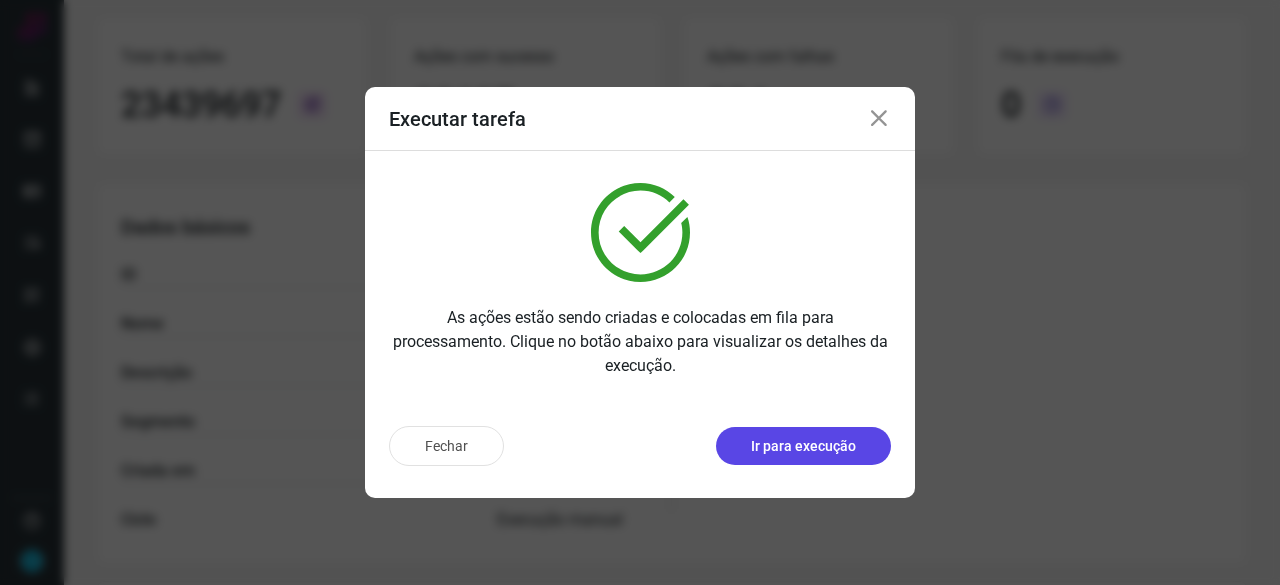 click on "Ir para execução" at bounding box center [803, 446] 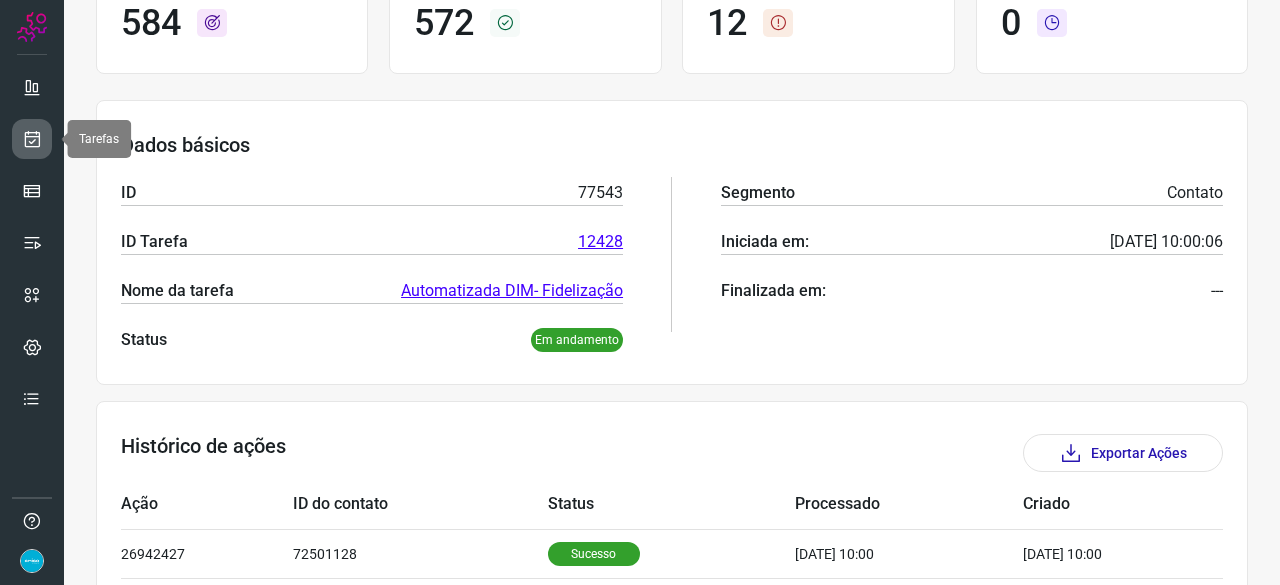 click at bounding box center [32, 139] 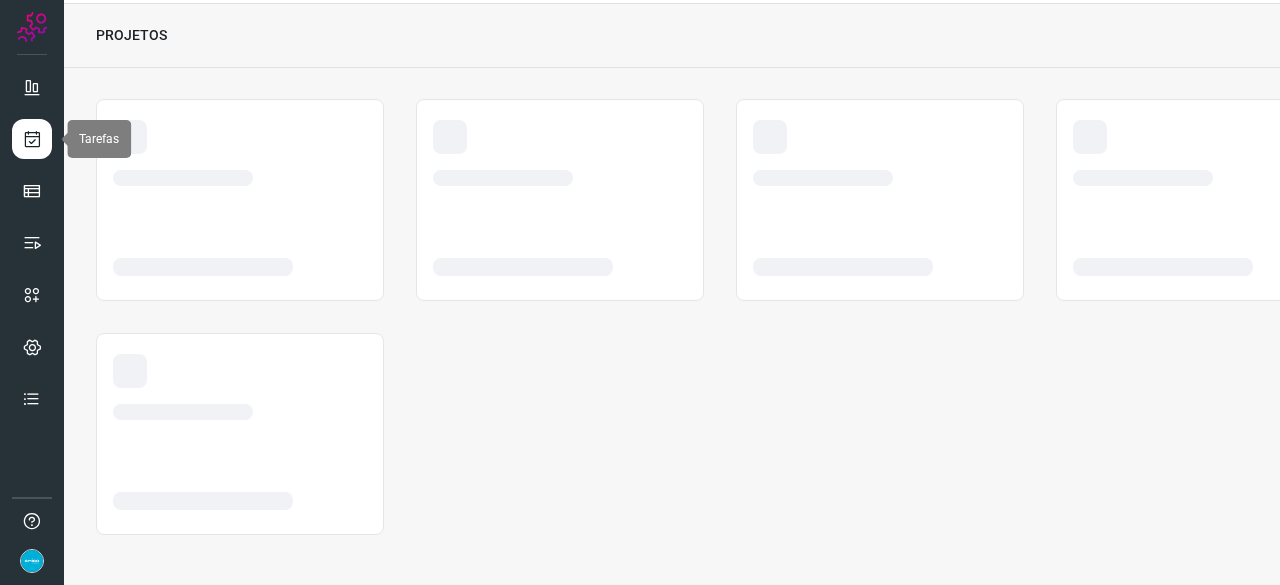 scroll, scrollTop: 60, scrollLeft: 0, axis: vertical 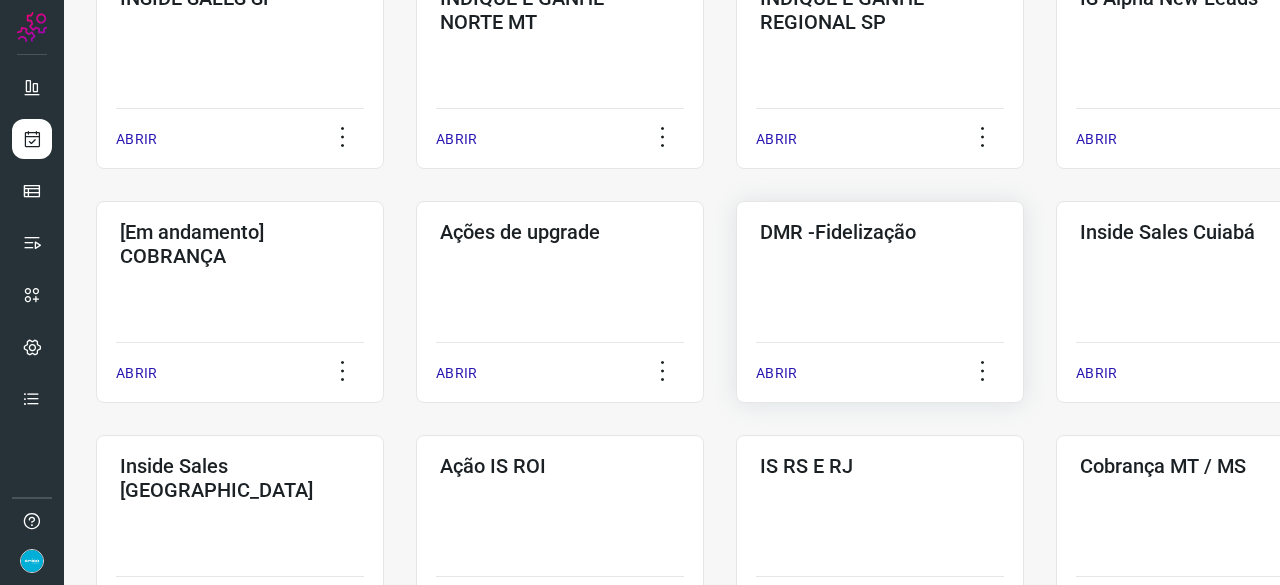 click on "ABRIR" at bounding box center [776, 373] 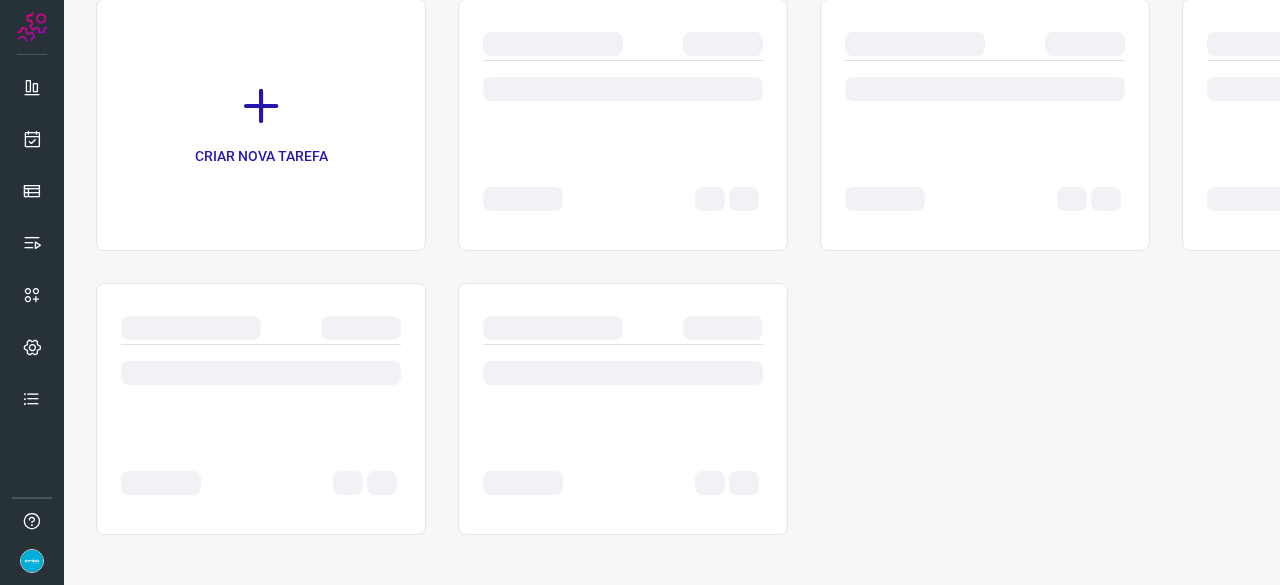 scroll, scrollTop: 0, scrollLeft: 0, axis: both 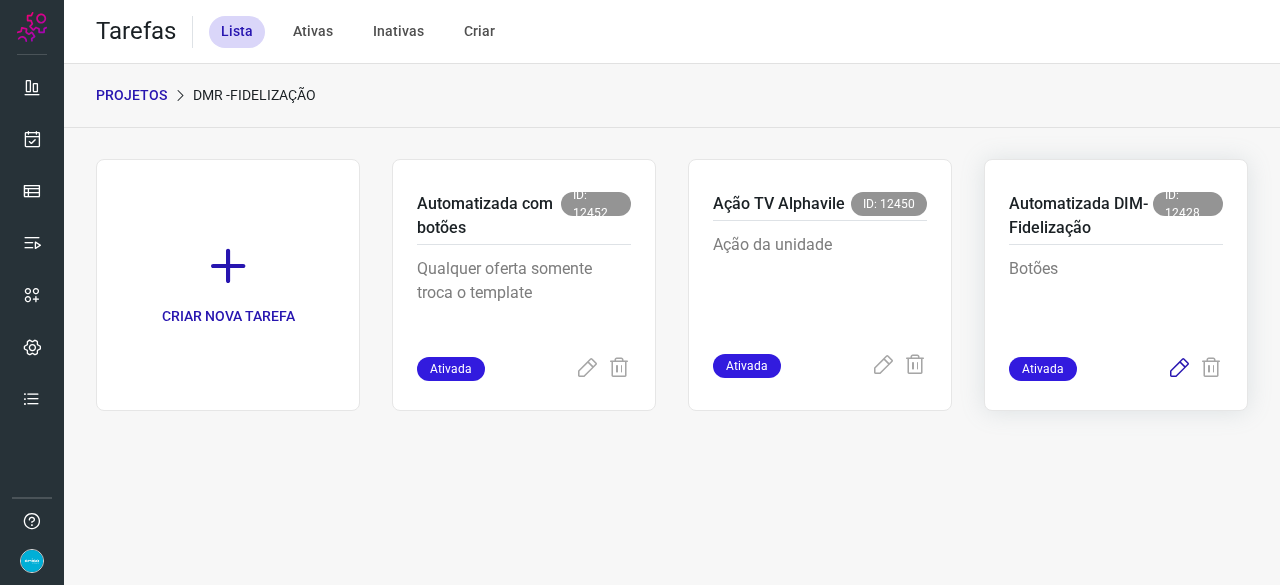 click at bounding box center (1179, 369) 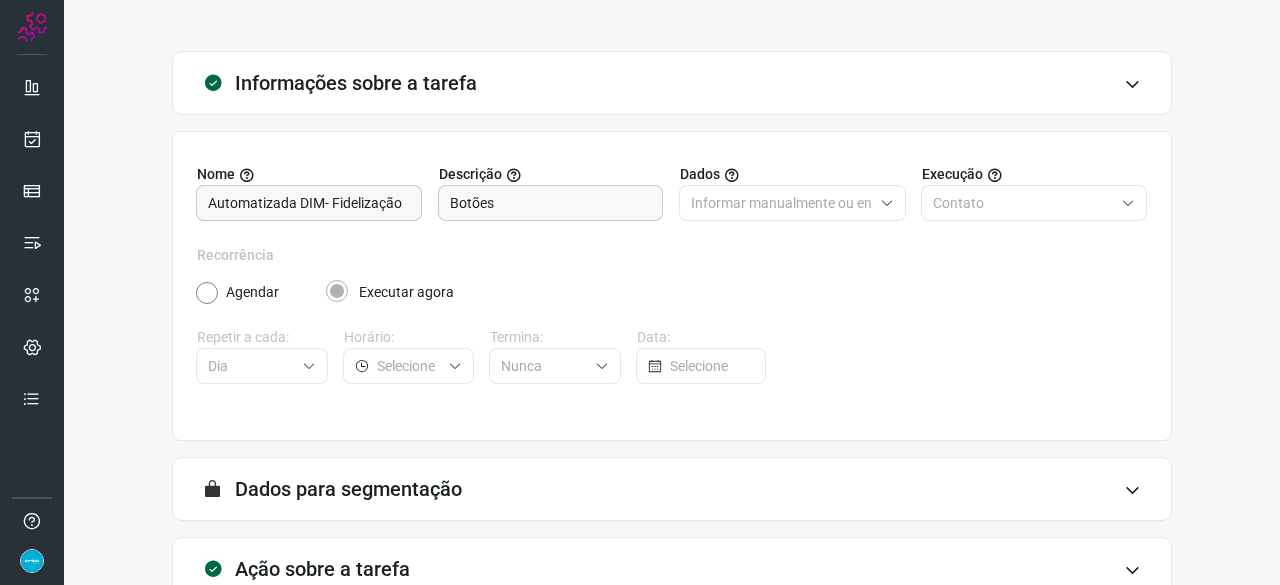 scroll, scrollTop: 195, scrollLeft: 0, axis: vertical 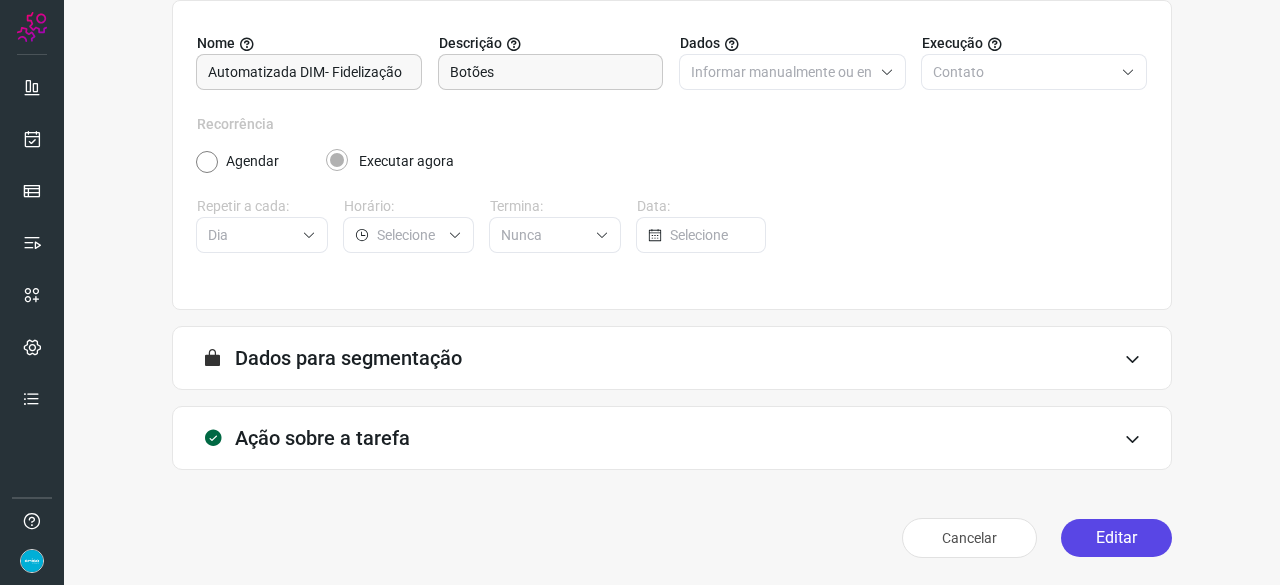 click on "Editar" at bounding box center [1116, 538] 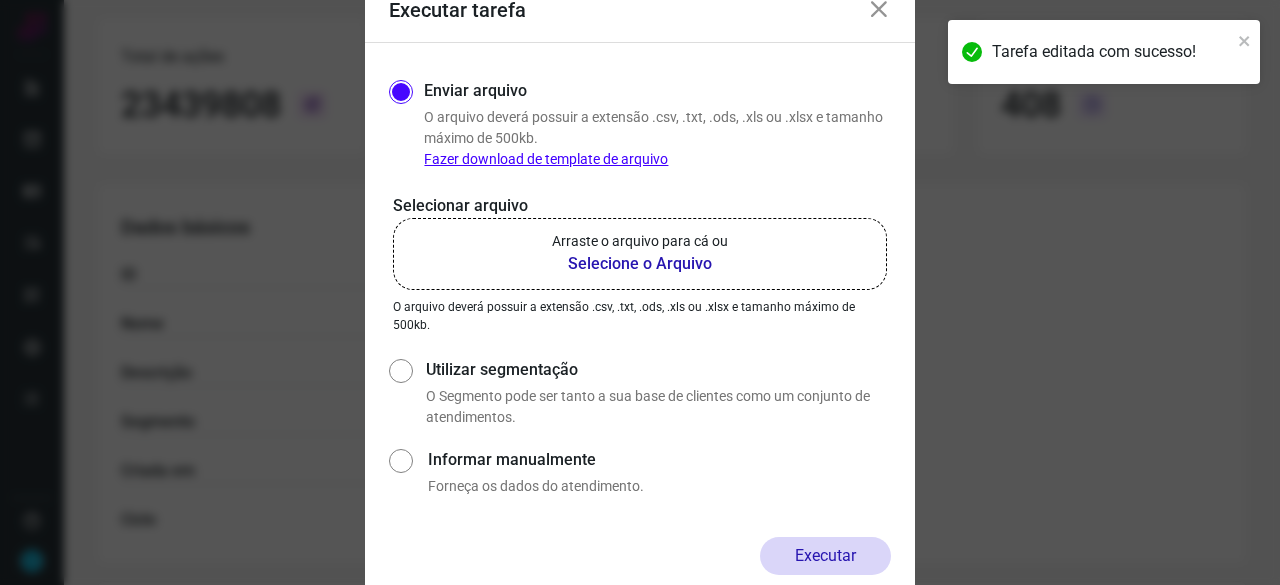 click on "Selecione o Arquivo" at bounding box center [640, 264] 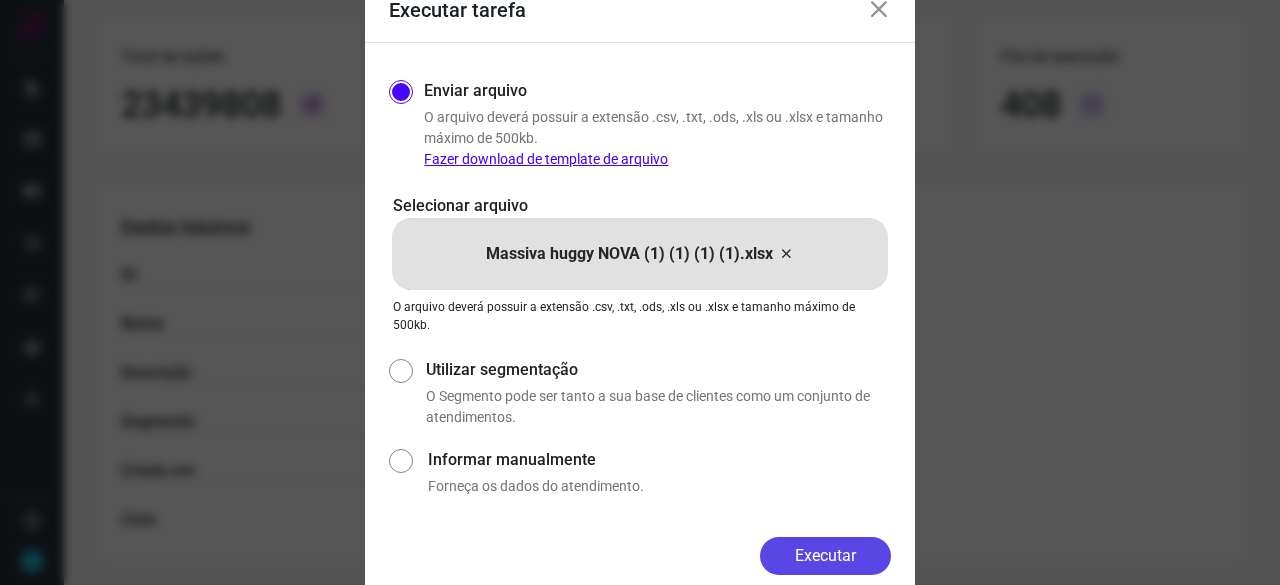 click on "Executar" at bounding box center [825, 556] 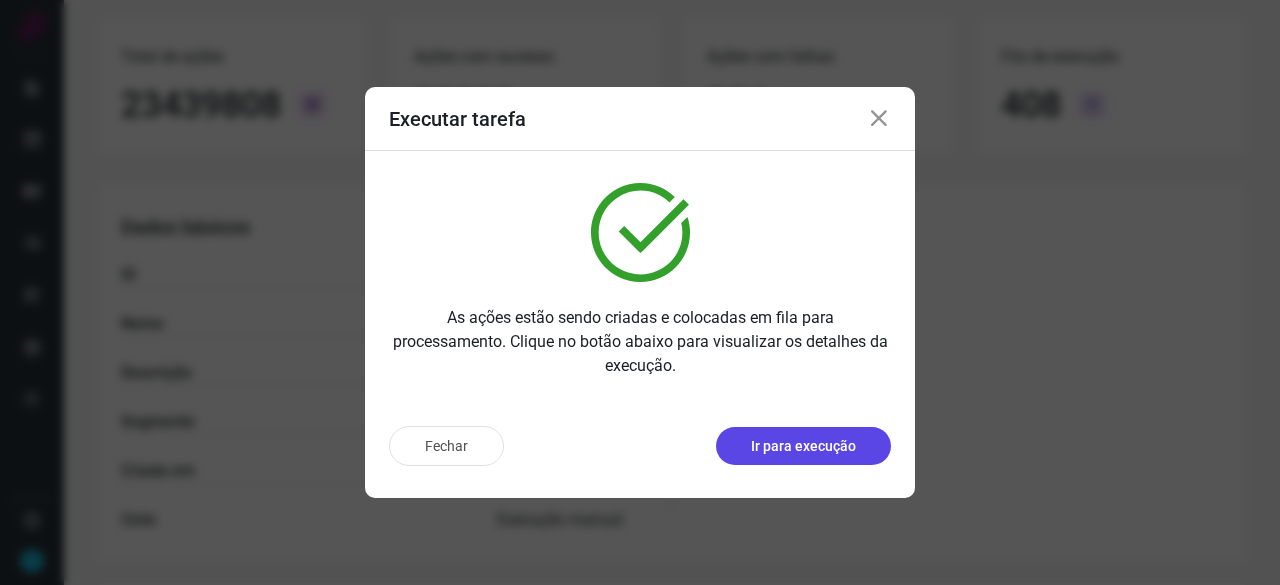 click on "Ir para execução" at bounding box center (803, 446) 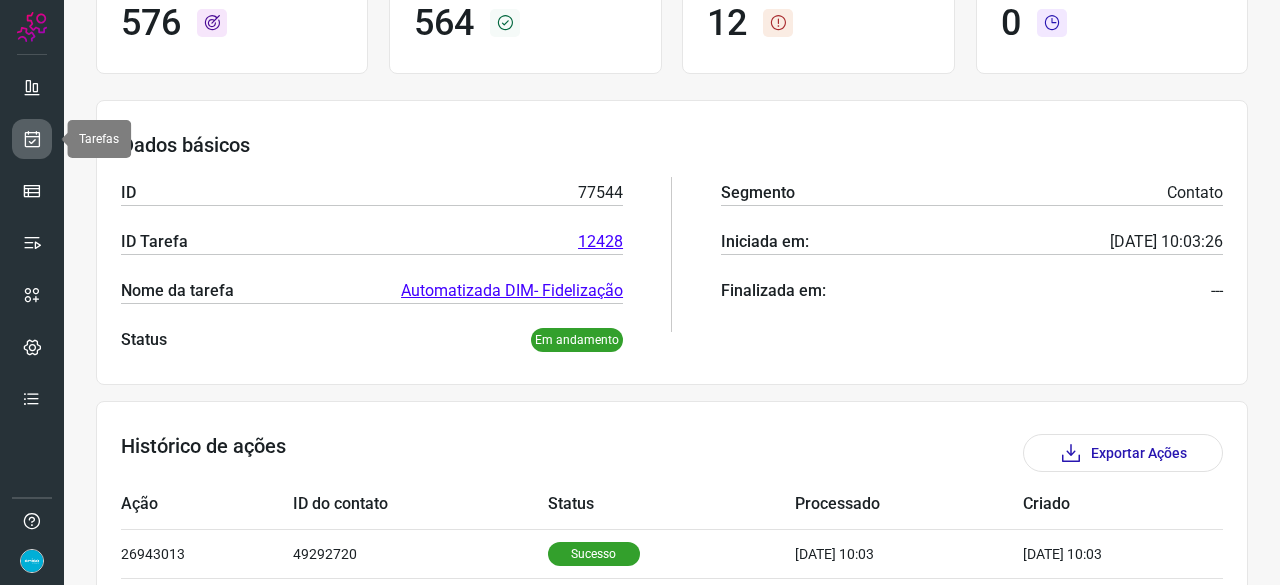 click at bounding box center [32, 139] 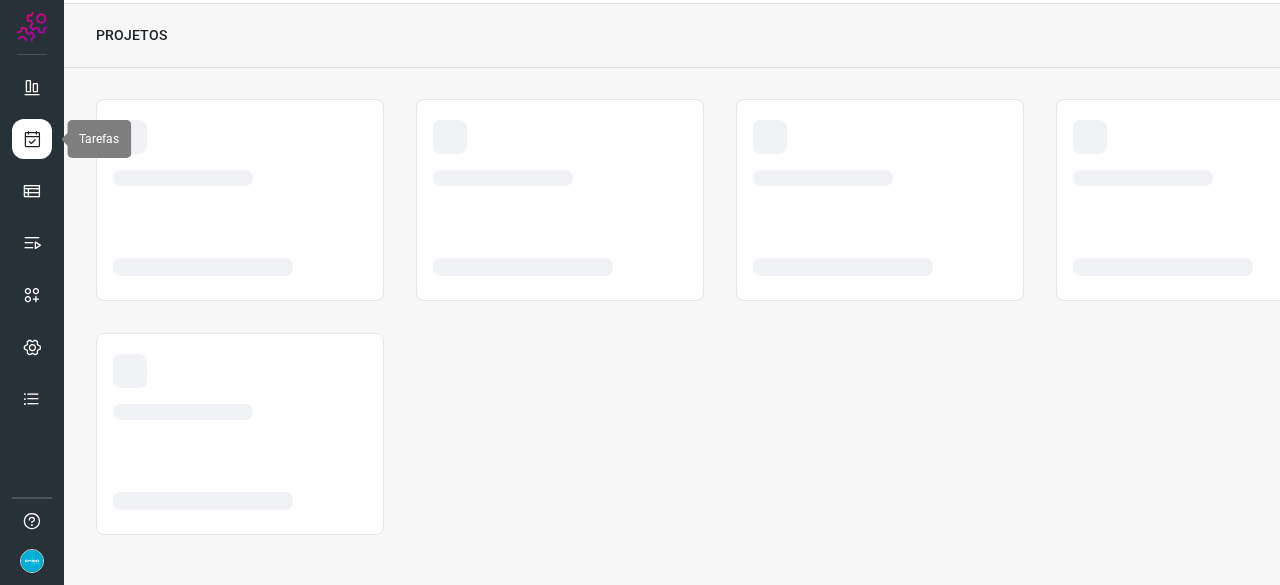 scroll, scrollTop: 60, scrollLeft: 0, axis: vertical 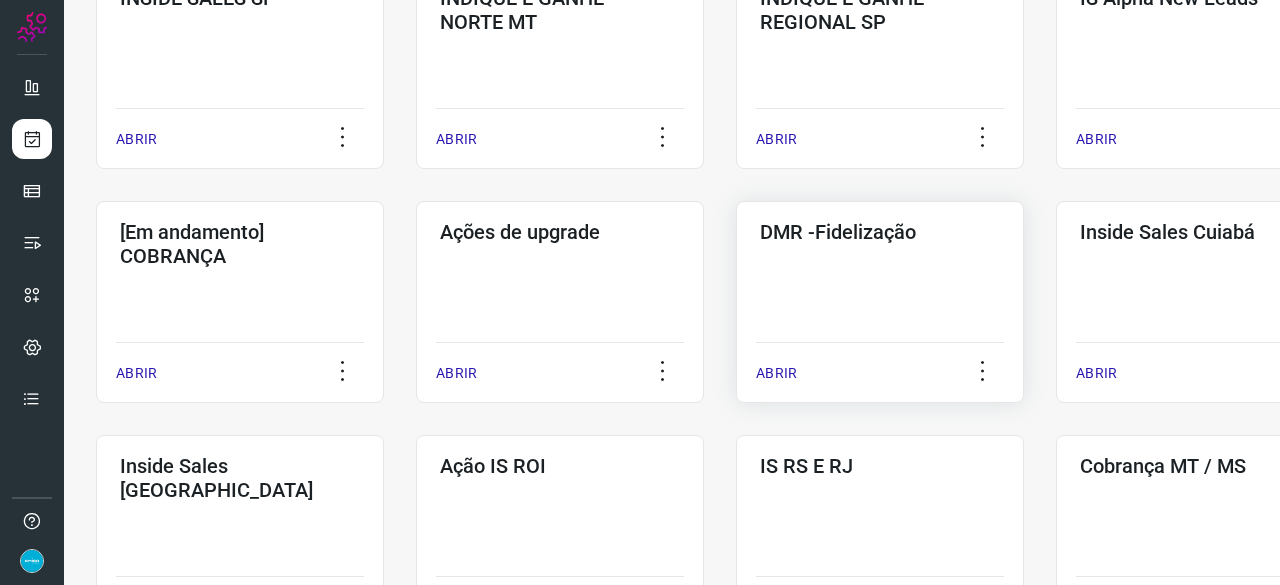 click on "ABRIR" at bounding box center (776, 373) 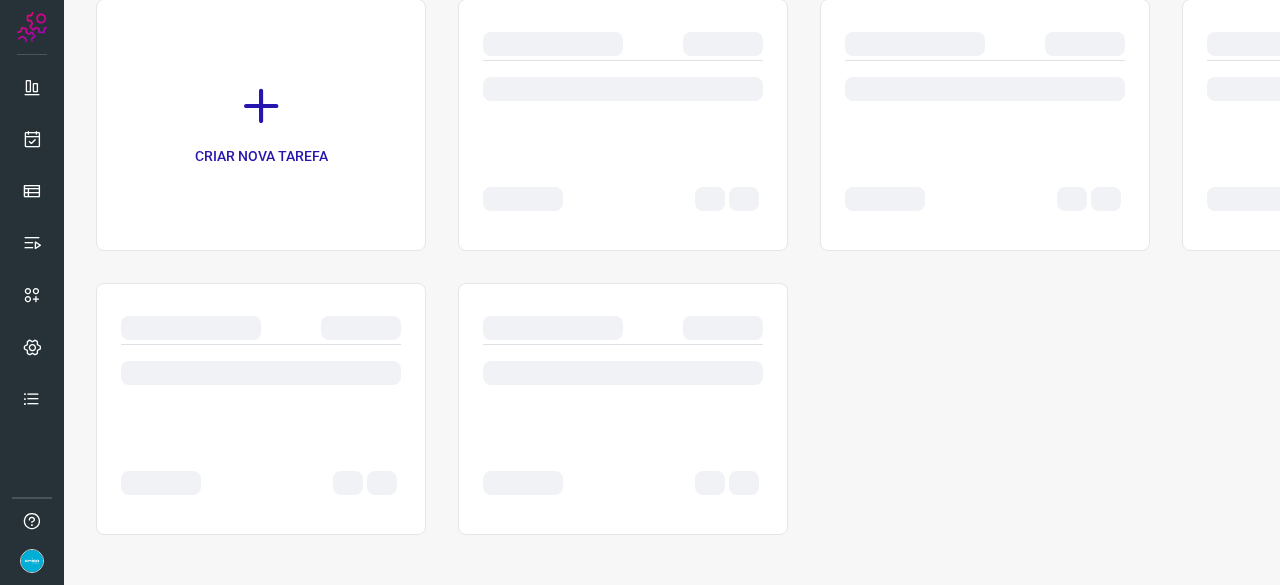 scroll, scrollTop: 0, scrollLeft: 0, axis: both 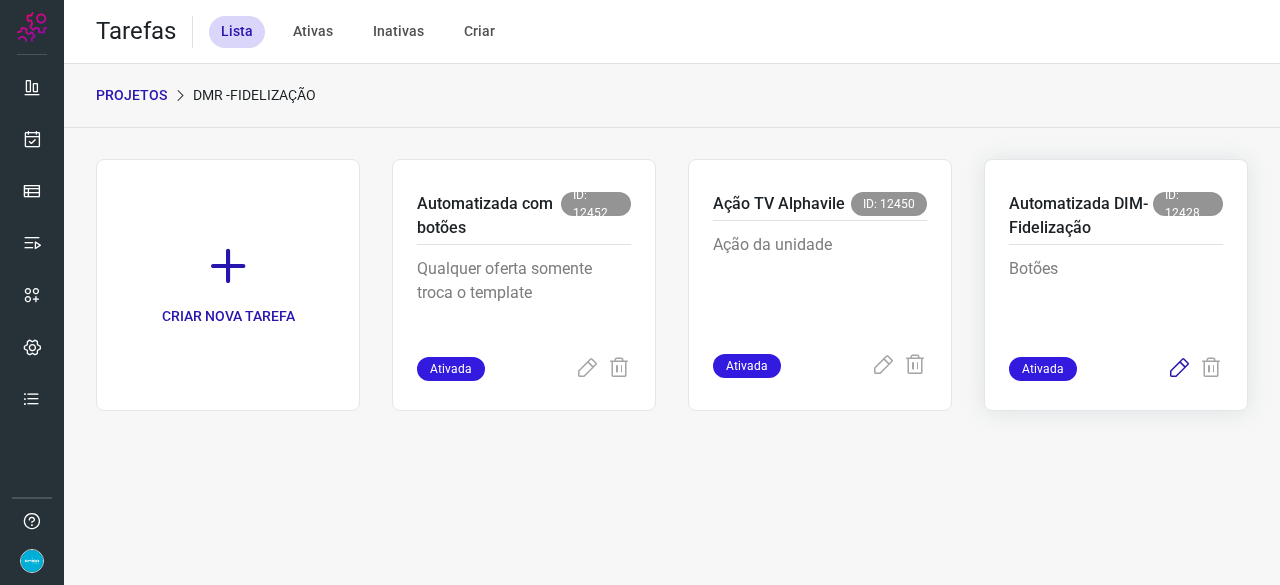 click at bounding box center (1179, 369) 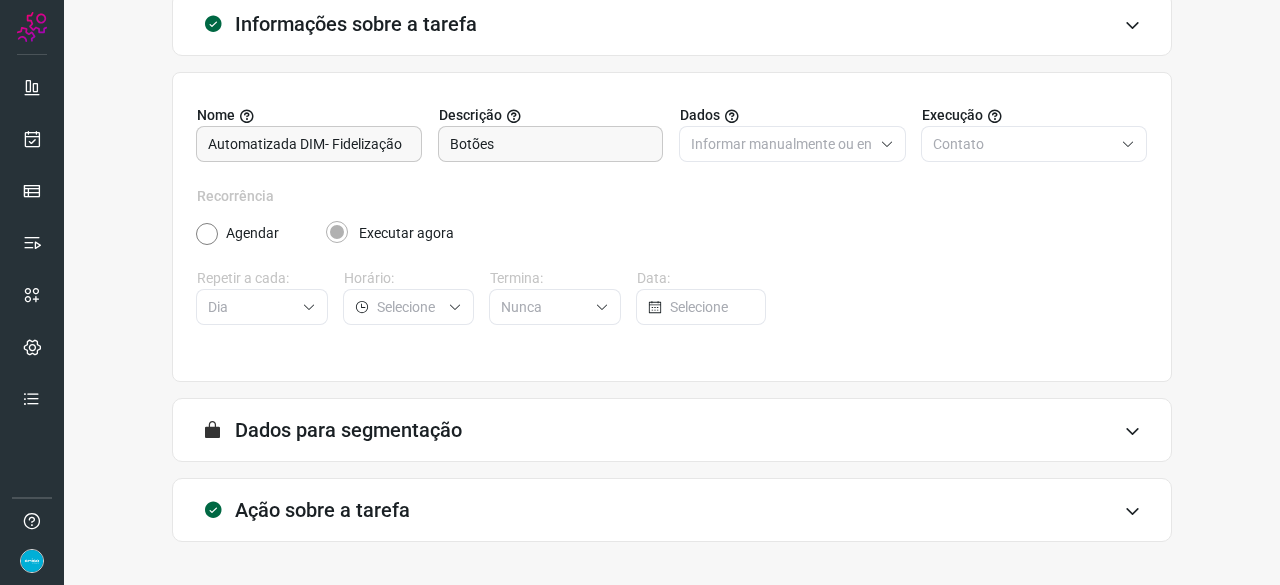 scroll, scrollTop: 195, scrollLeft: 0, axis: vertical 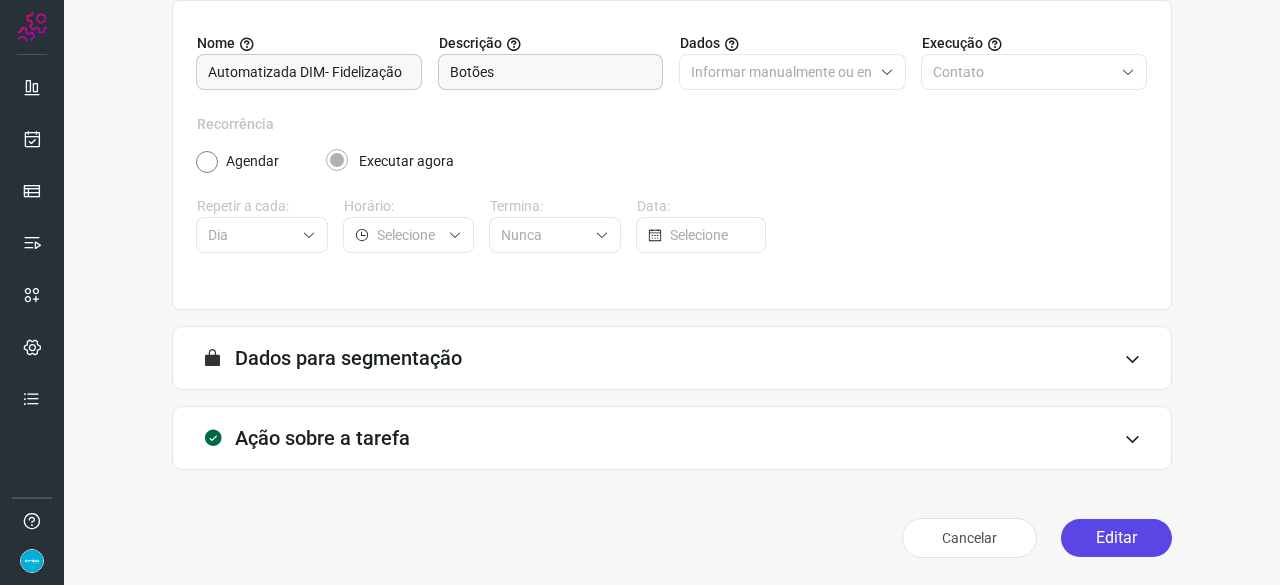 click on "Editar" at bounding box center [1116, 538] 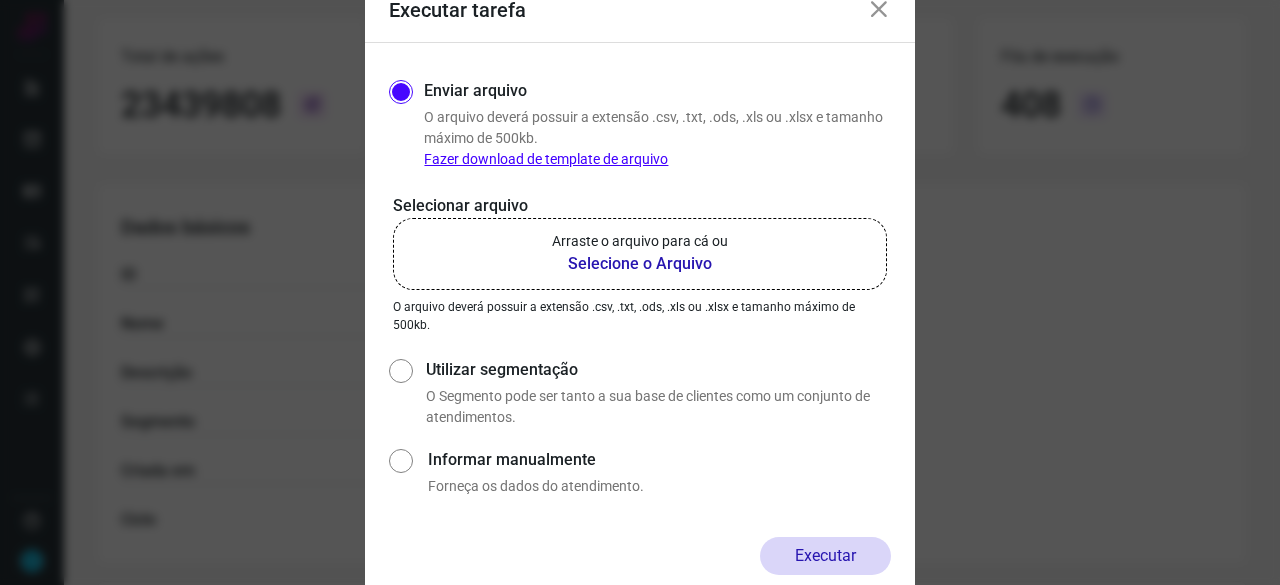click on "Selecione o Arquivo" at bounding box center (640, 264) 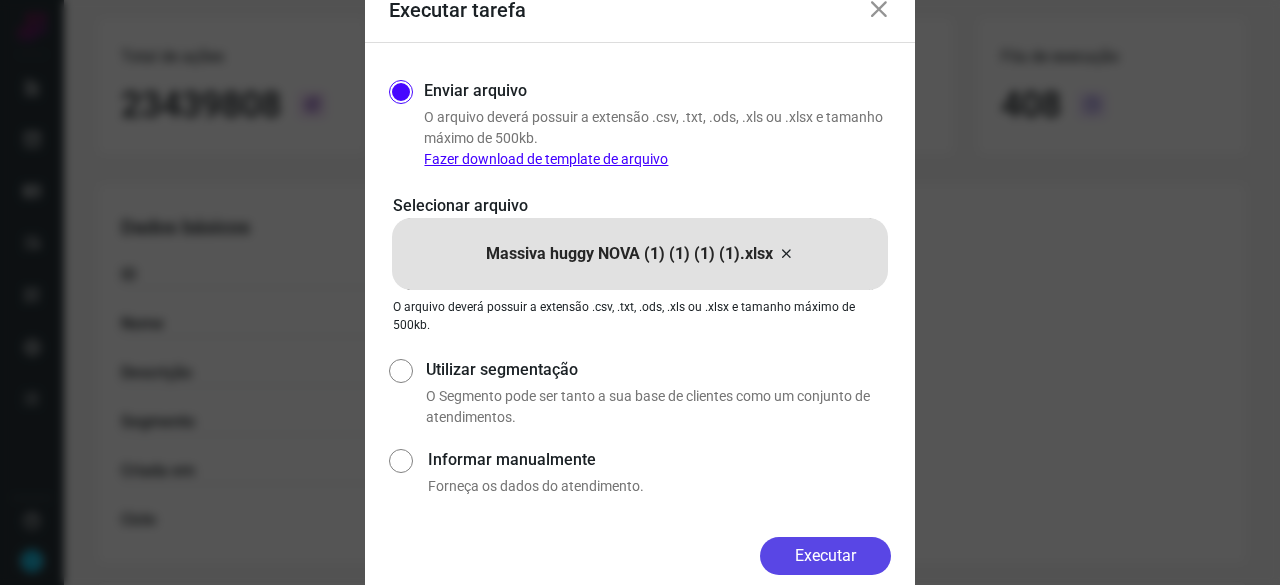 click on "Executar" at bounding box center [825, 556] 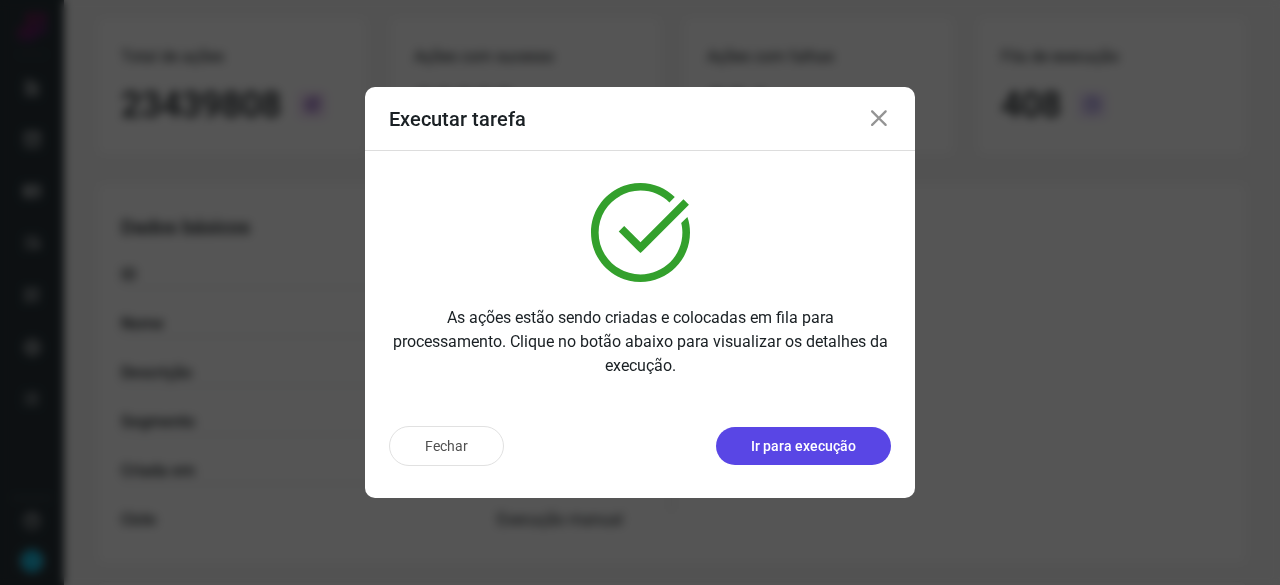 click on "Ir para execução" at bounding box center [803, 446] 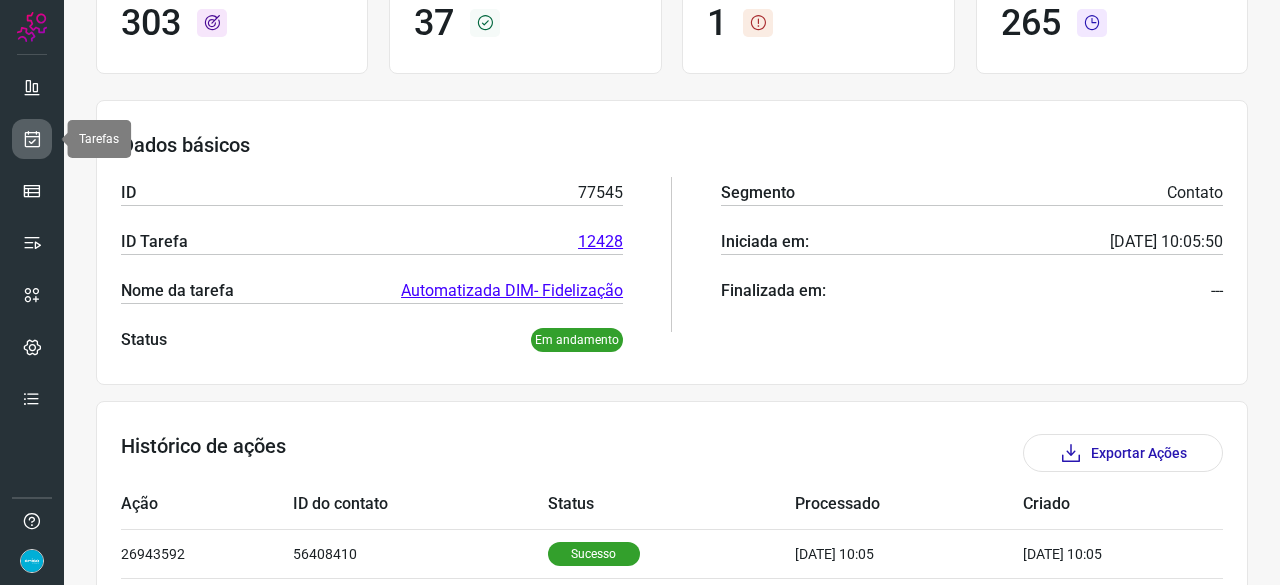 click at bounding box center [32, 139] 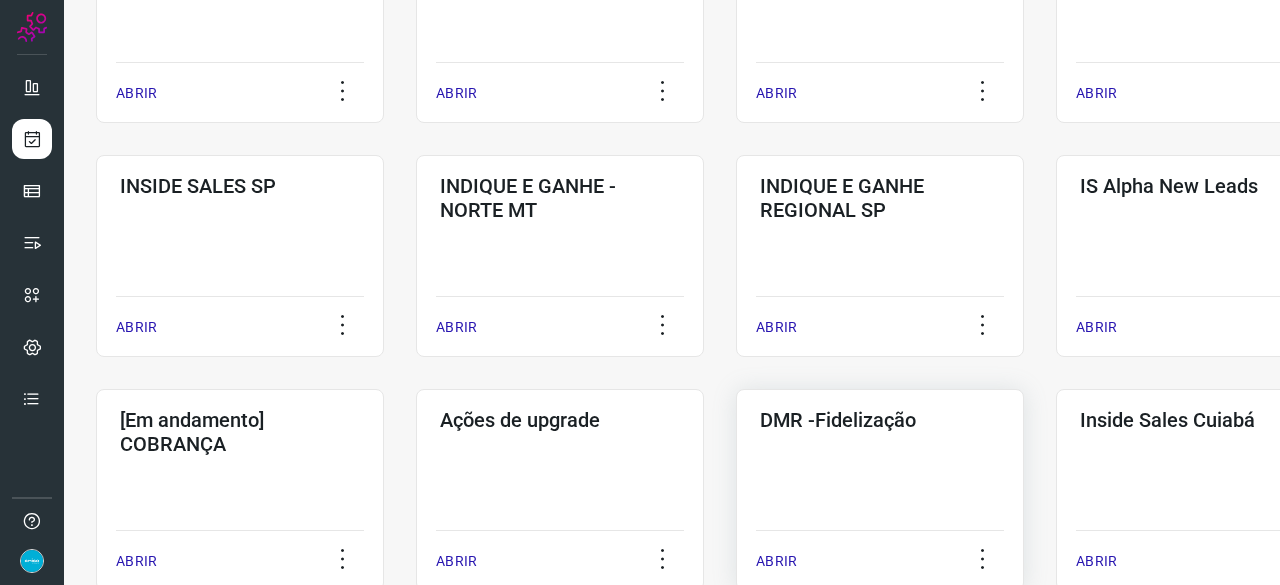 scroll, scrollTop: 660, scrollLeft: 0, axis: vertical 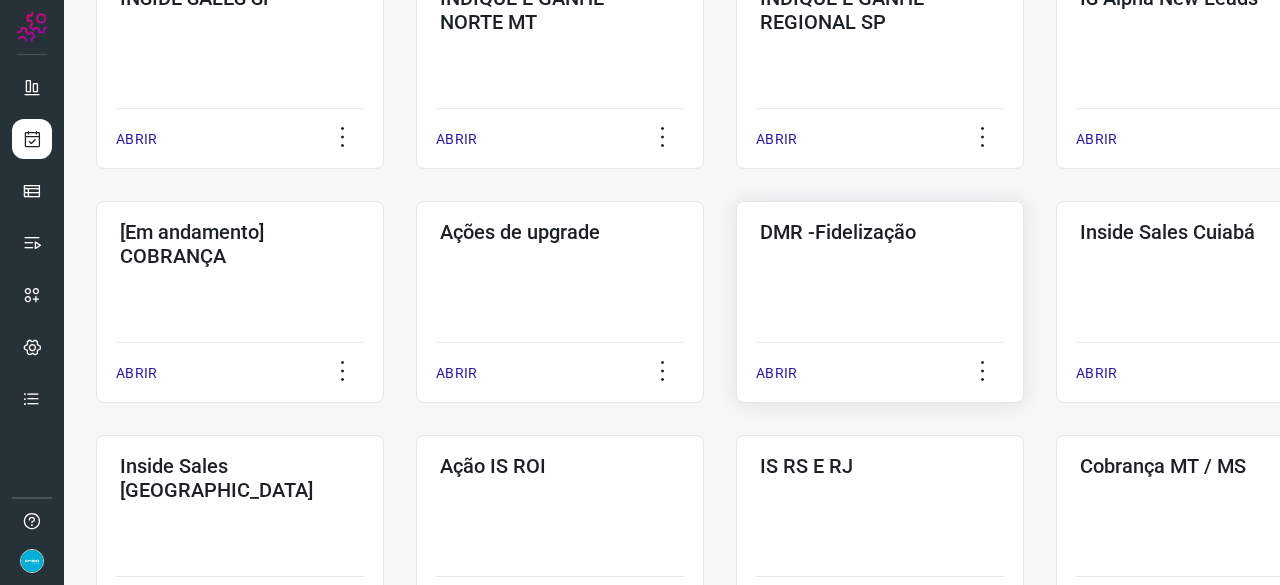 click on "ABRIR" at bounding box center (776, 373) 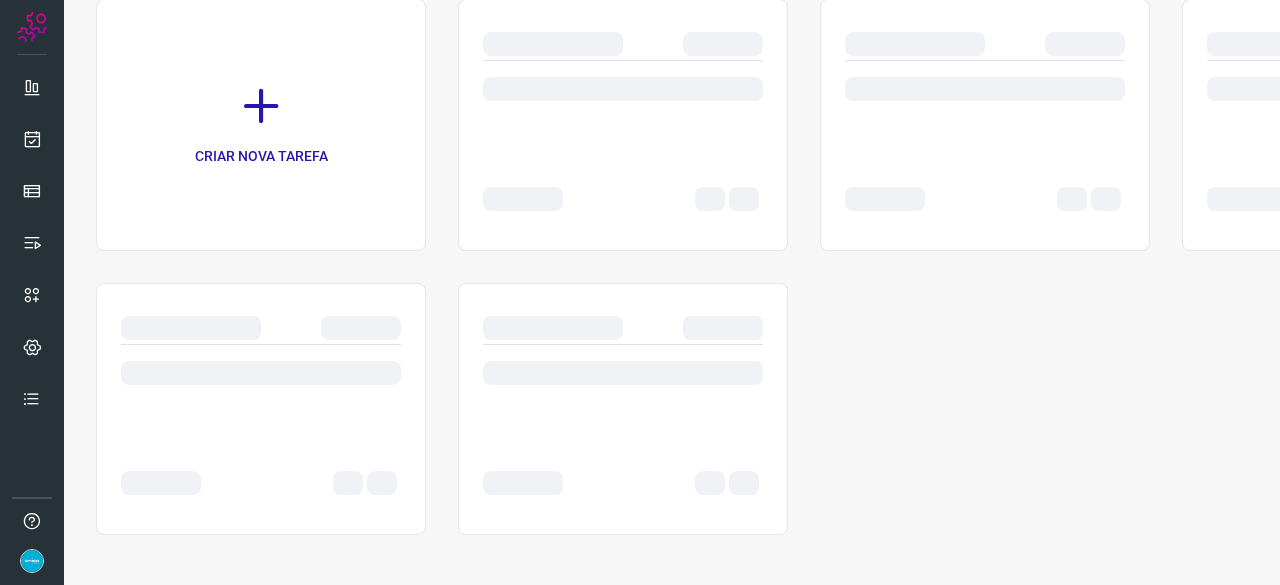 scroll, scrollTop: 0, scrollLeft: 0, axis: both 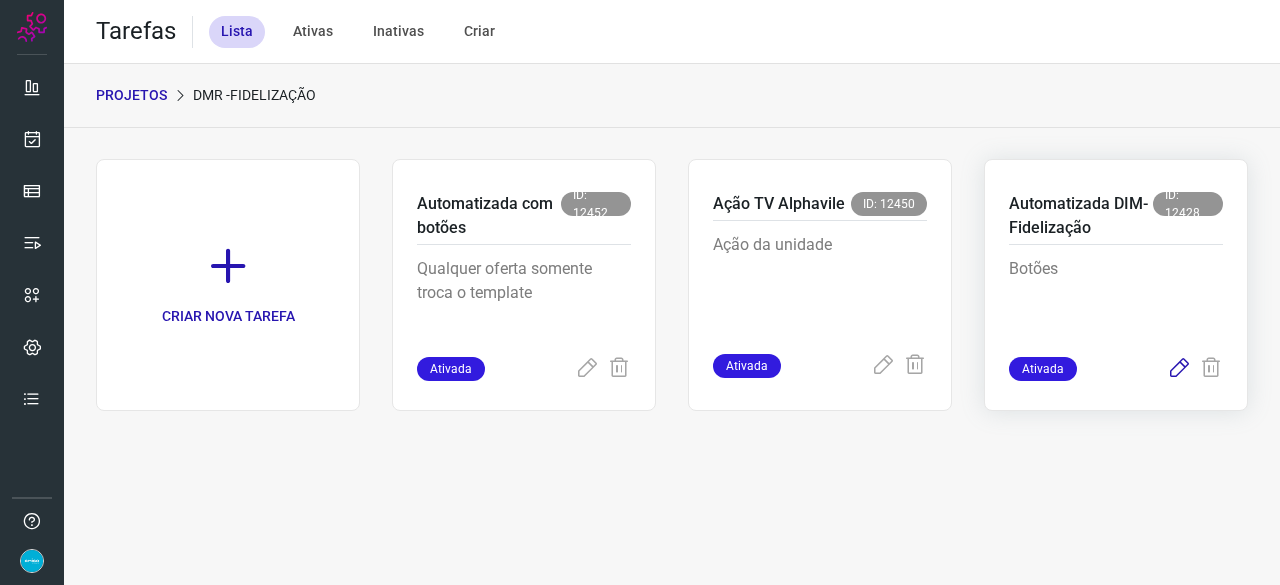 click at bounding box center [1179, 369] 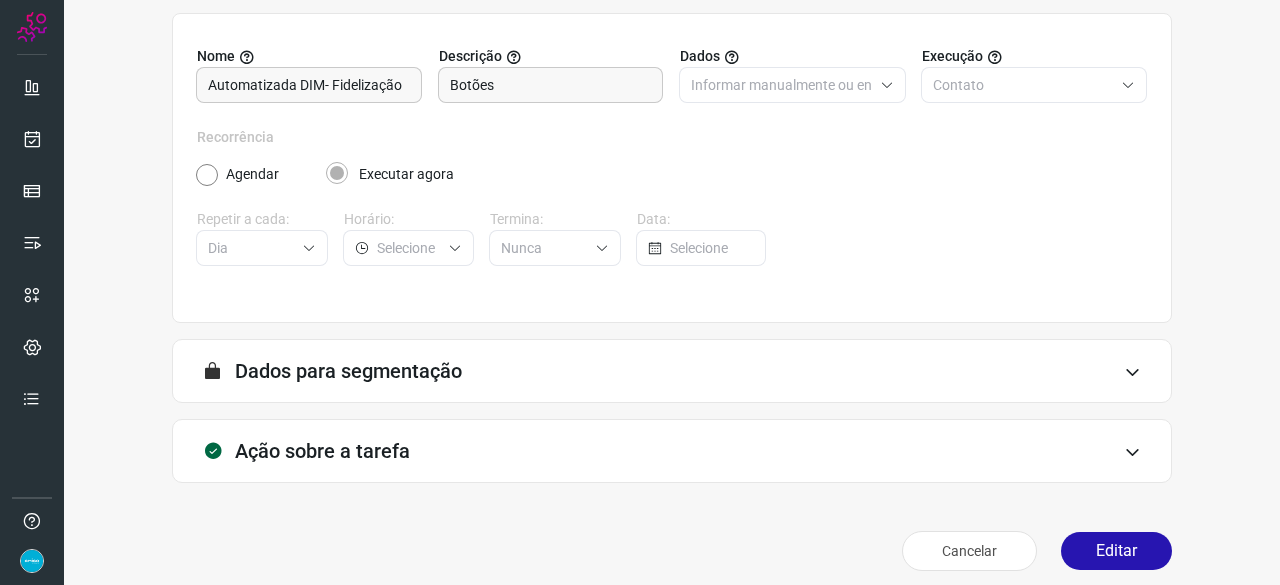 scroll, scrollTop: 195, scrollLeft: 0, axis: vertical 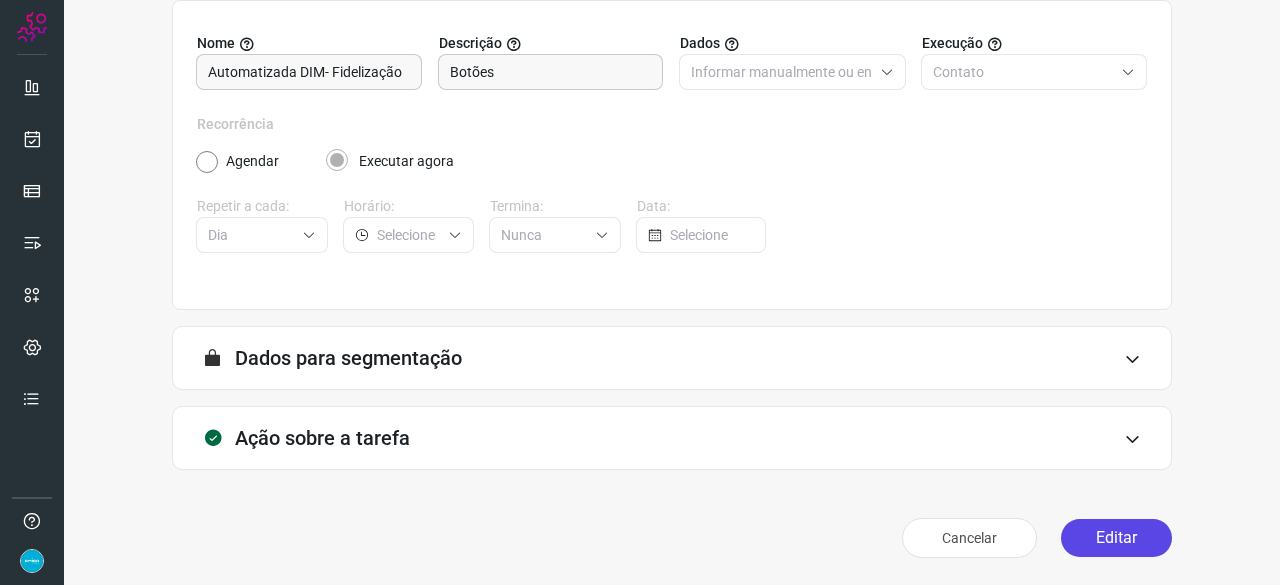 click on "Editar" at bounding box center (1116, 538) 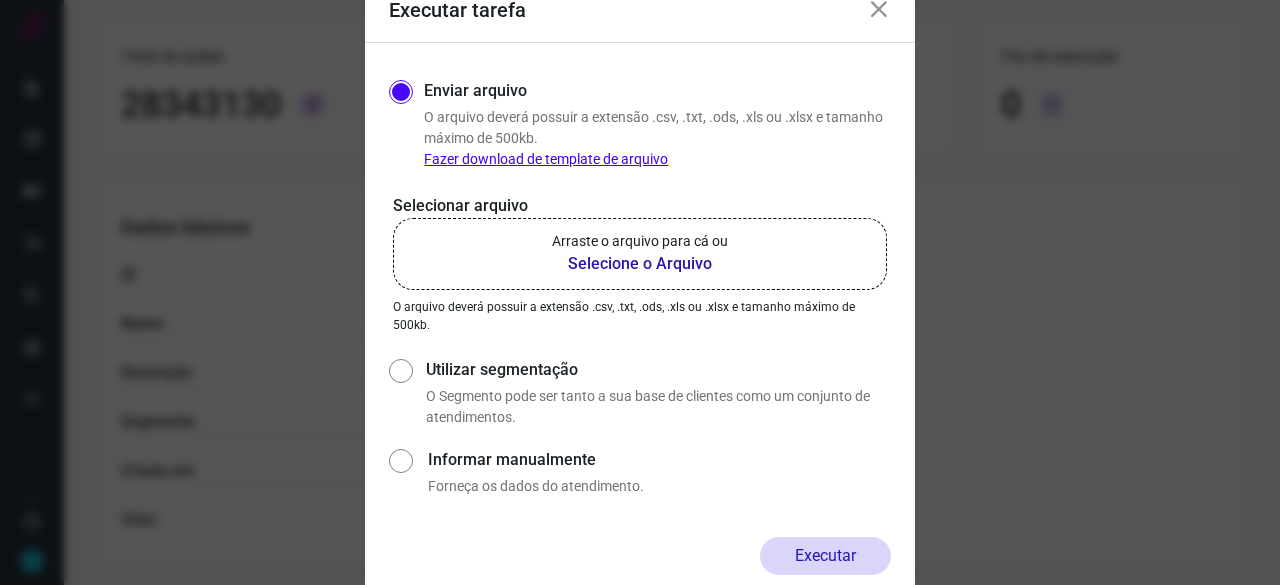 click on "Selecione o Arquivo" at bounding box center [640, 264] 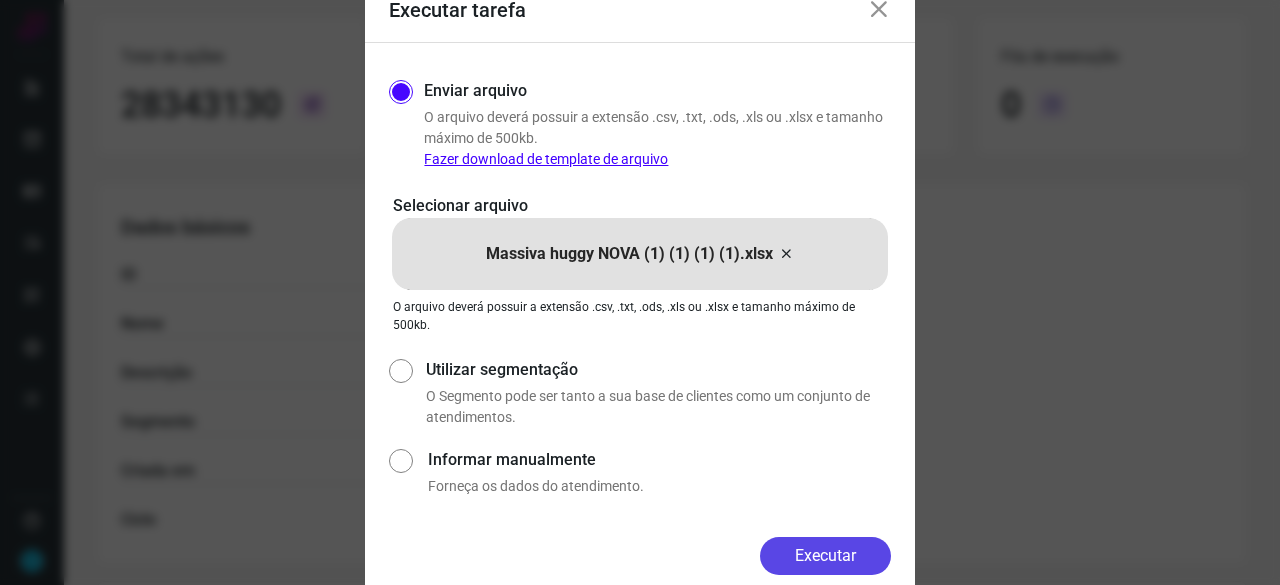 click on "Executar" at bounding box center [825, 556] 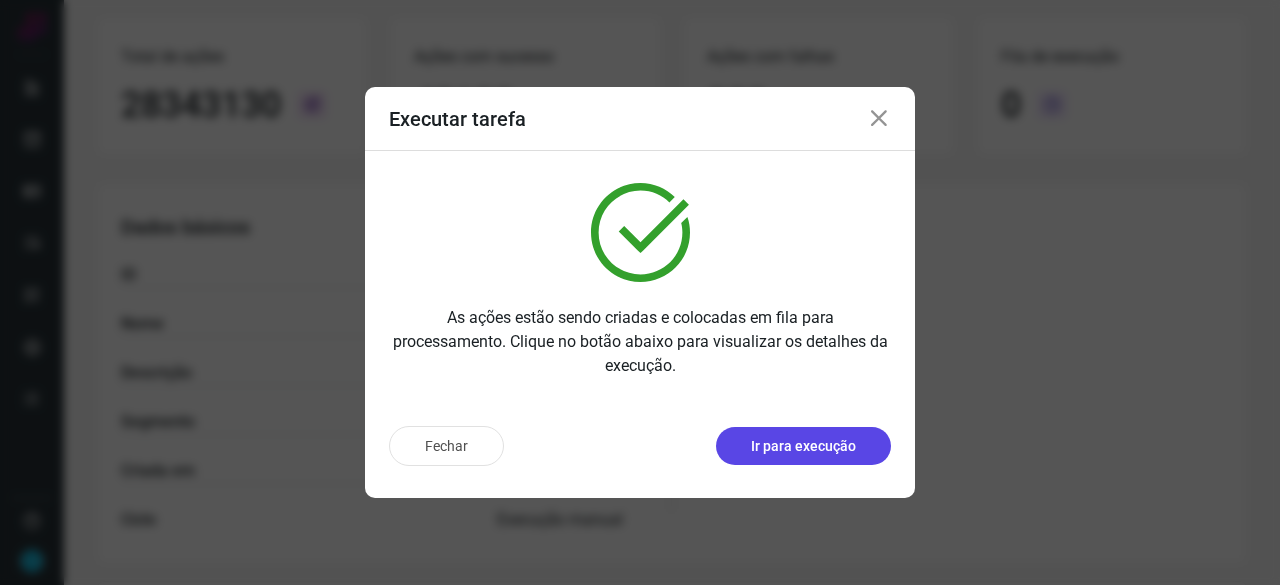 click on "Ir para execução" at bounding box center (803, 446) 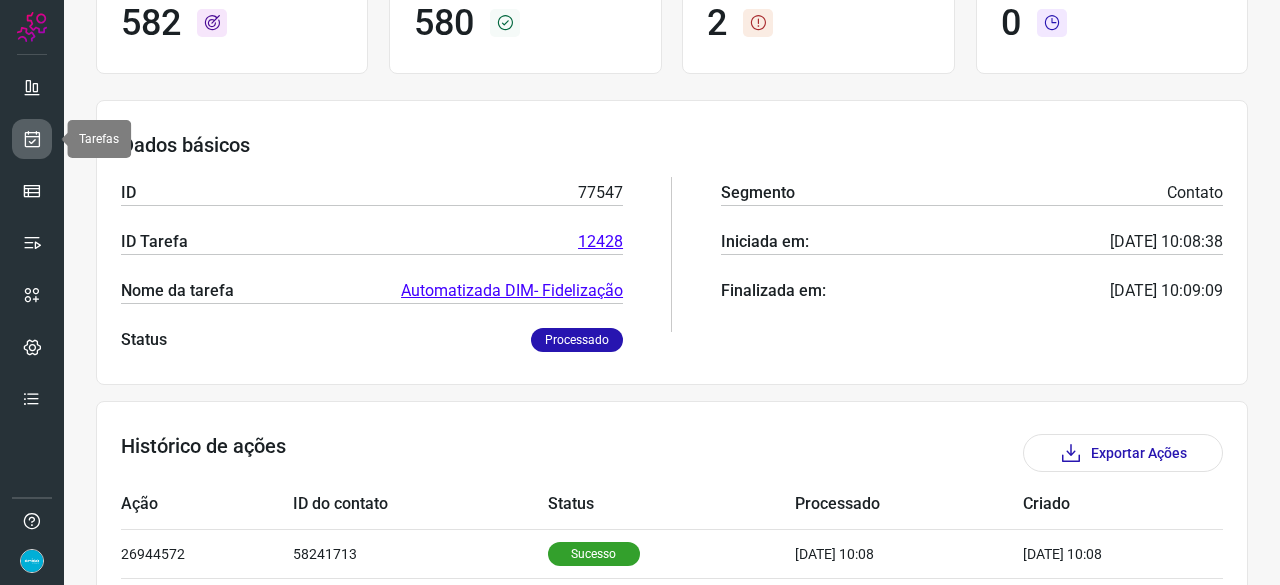 click at bounding box center [32, 139] 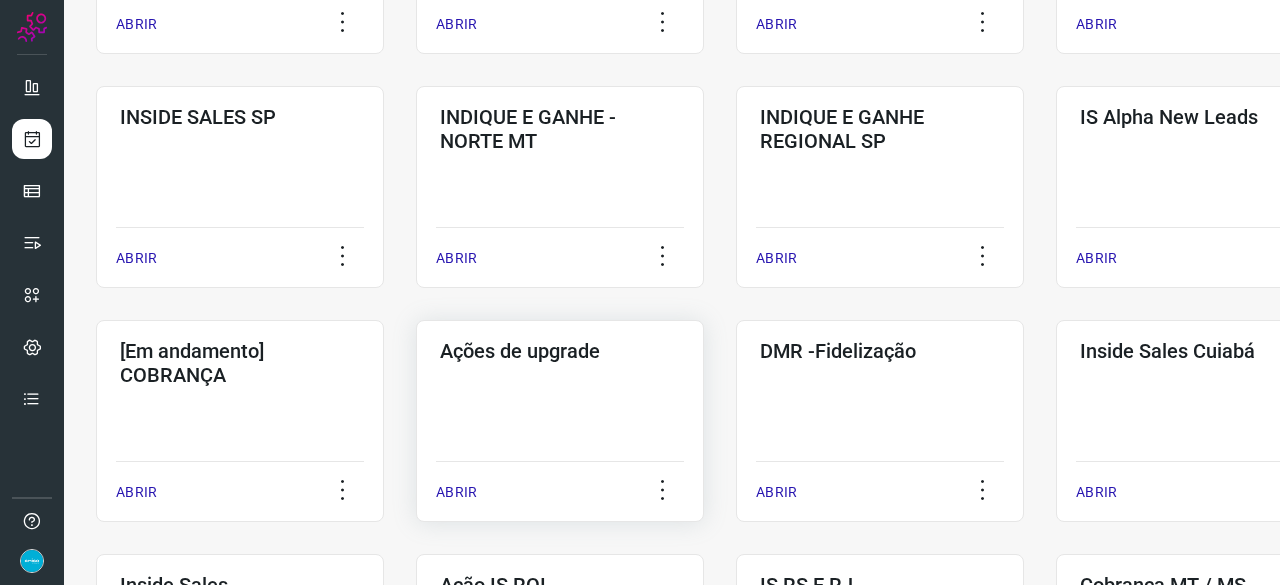 scroll, scrollTop: 560, scrollLeft: 0, axis: vertical 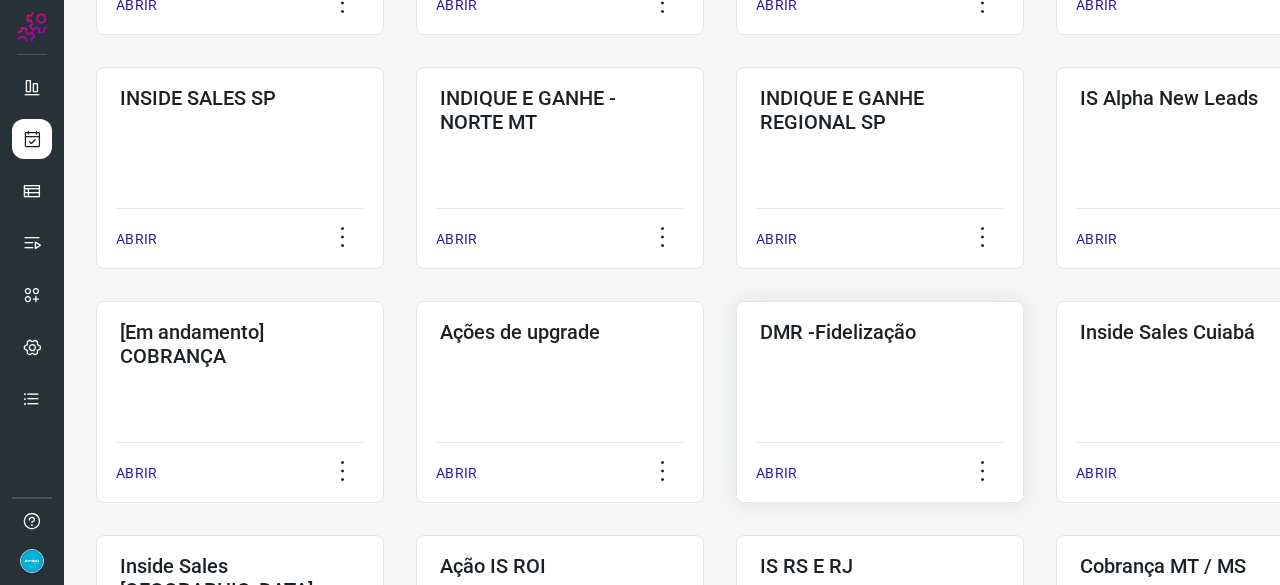 click on "ABRIR" at bounding box center (776, 473) 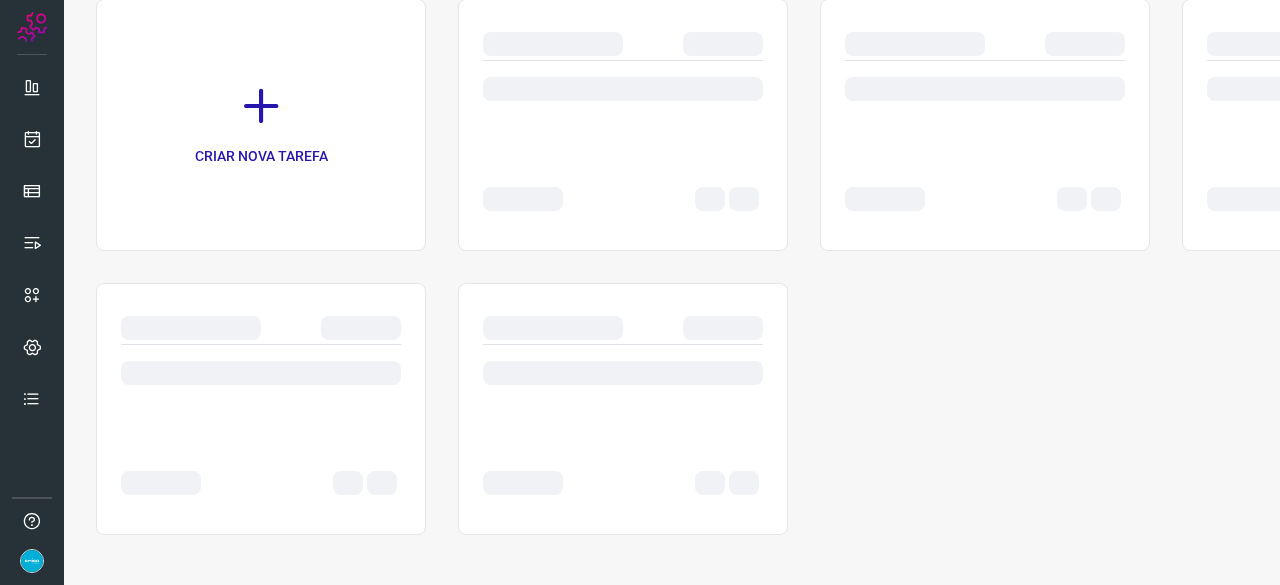 scroll, scrollTop: 0, scrollLeft: 0, axis: both 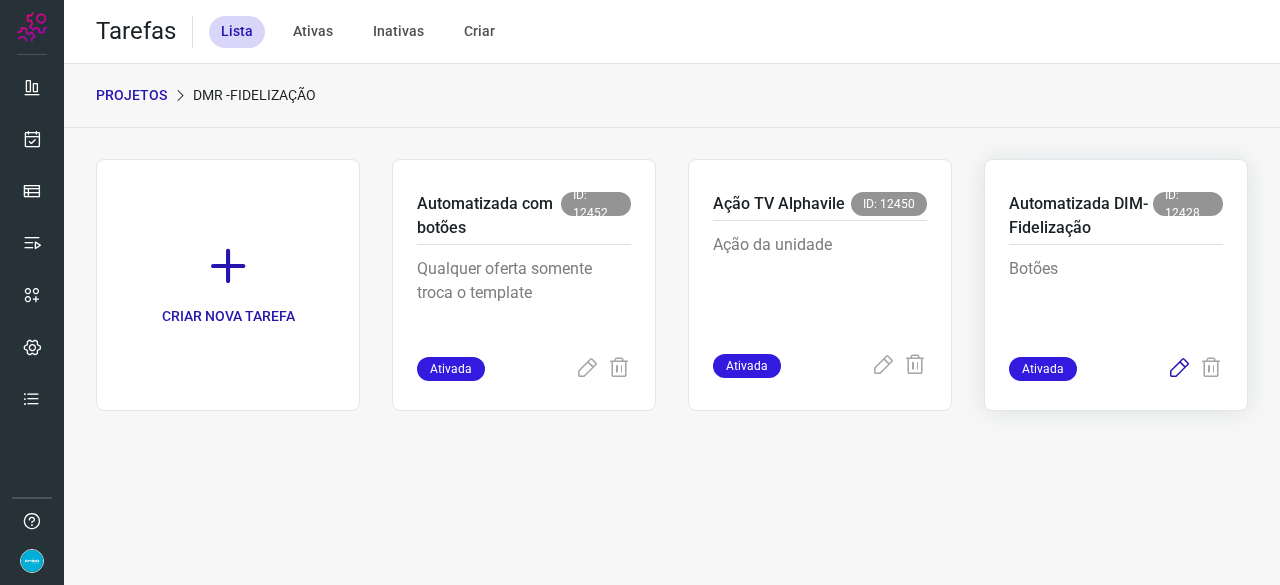 click at bounding box center [1179, 369] 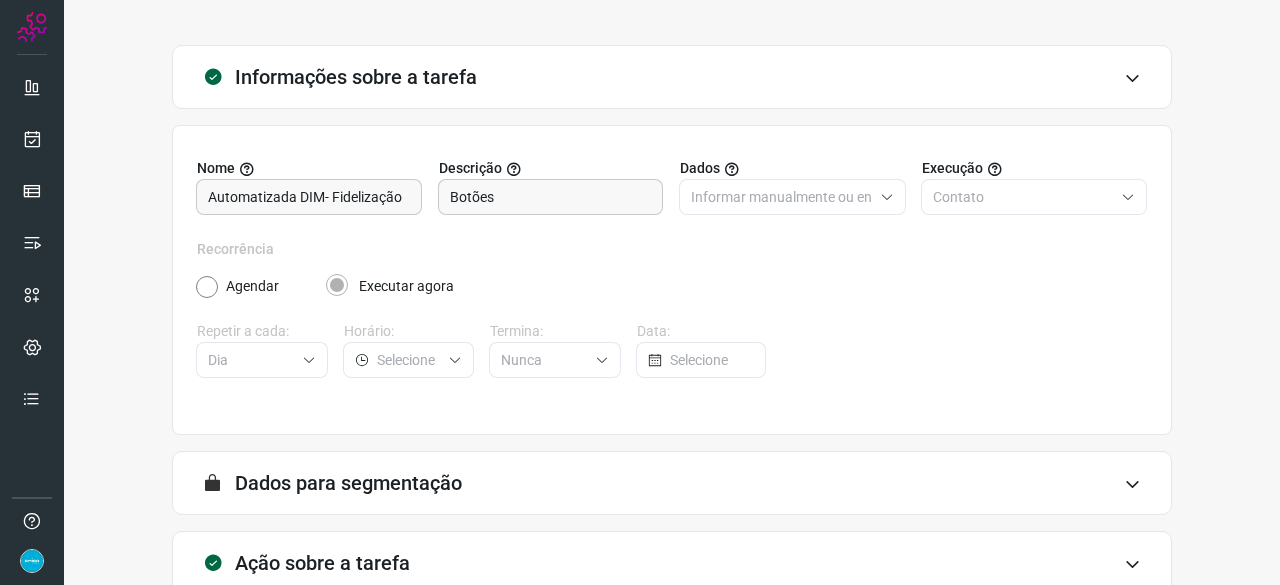 scroll, scrollTop: 195, scrollLeft: 0, axis: vertical 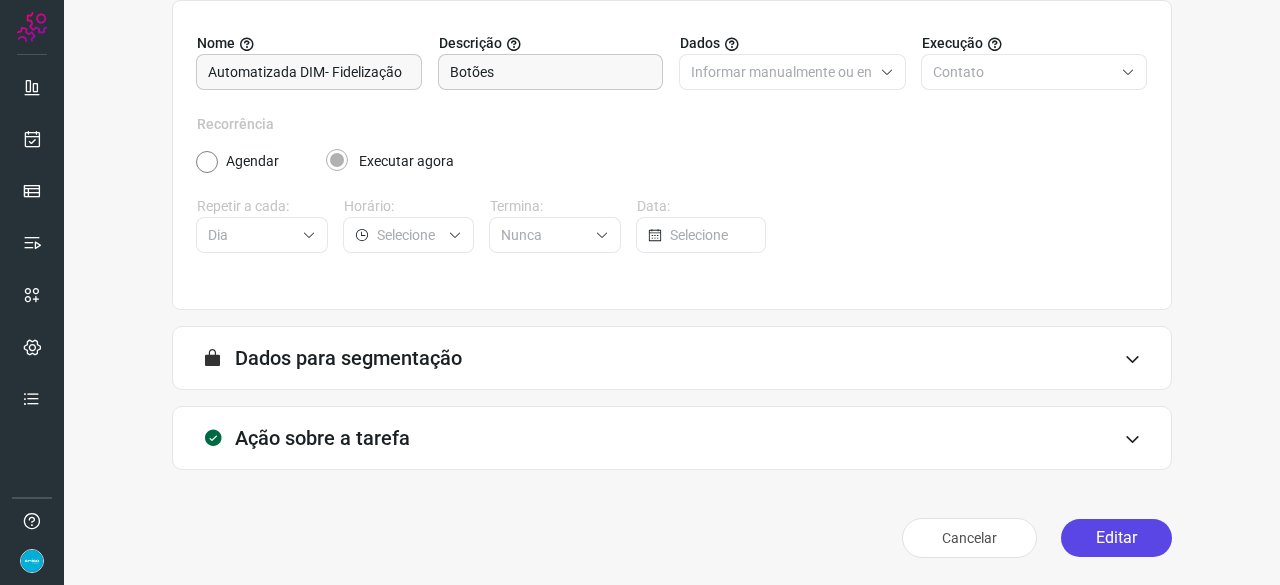 click on "Editar" at bounding box center [1116, 538] 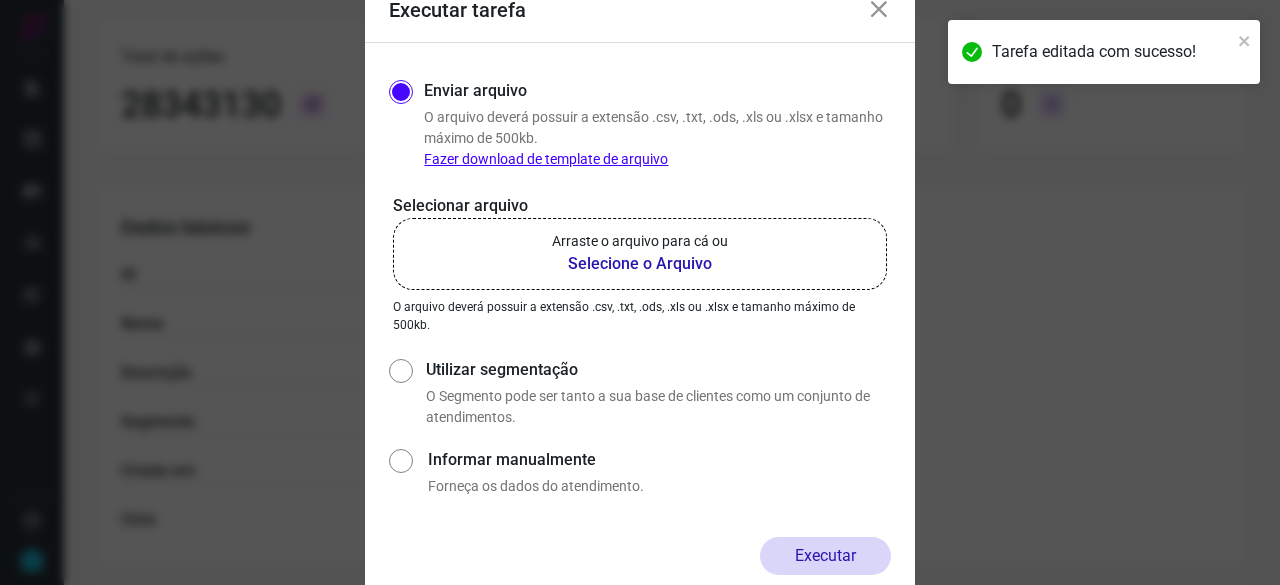 click on "Selecione o Arquivo" at bounding box center [640, 264] 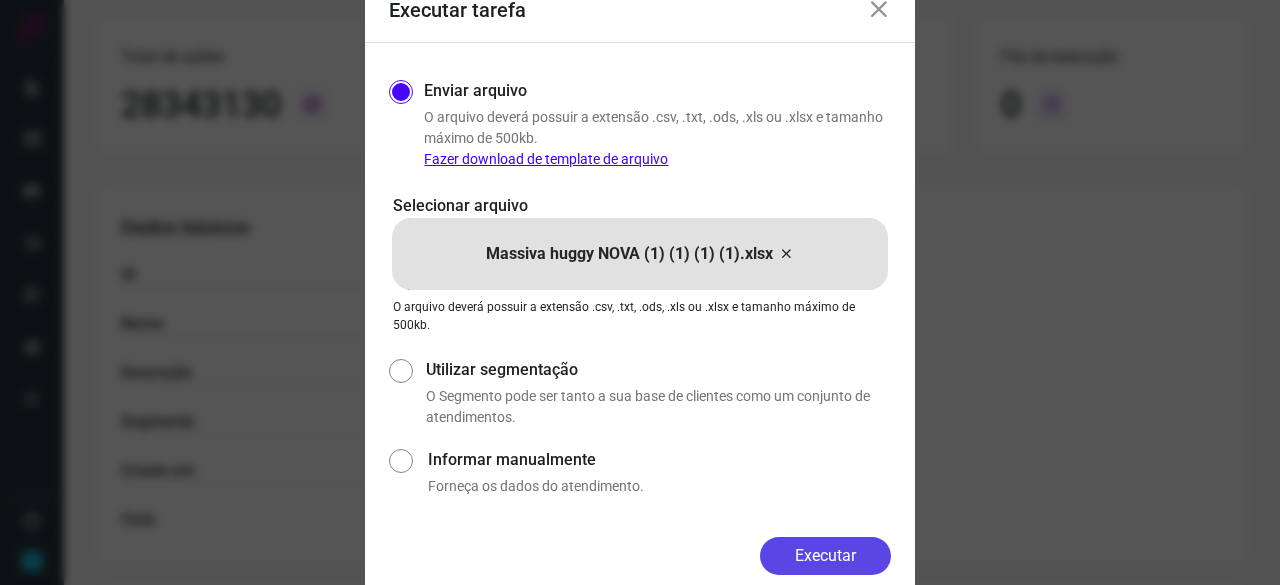 click on "Executar" at bounding box center [825, 556] 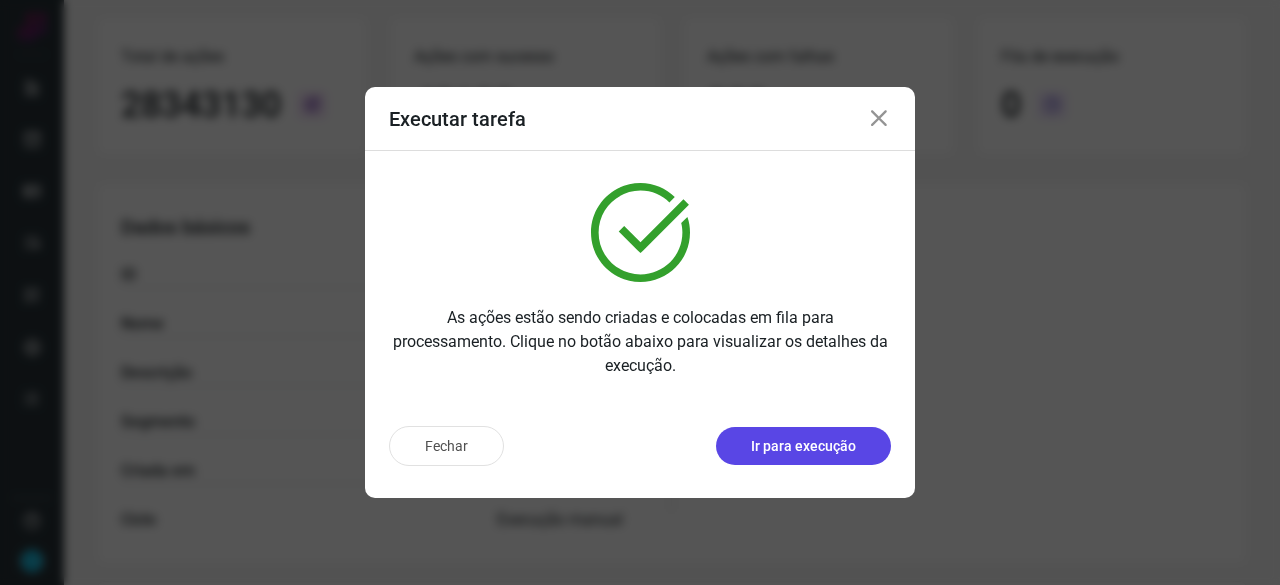click on "Ir para execução" at bounding box center (803, 446) 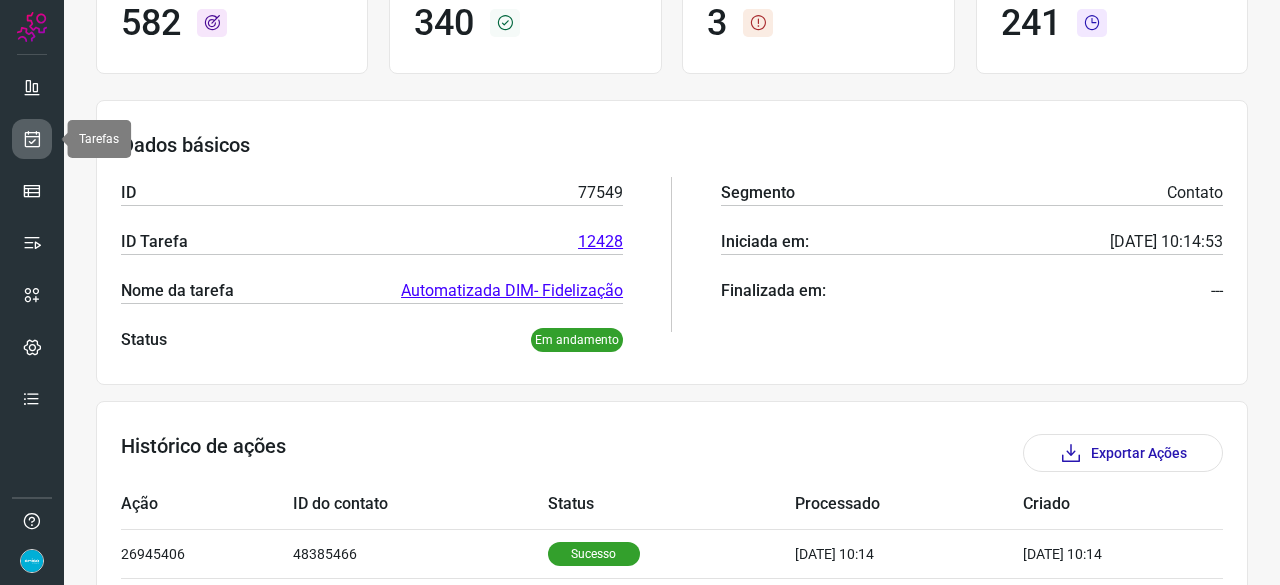 click at bounding box center (32, 139) 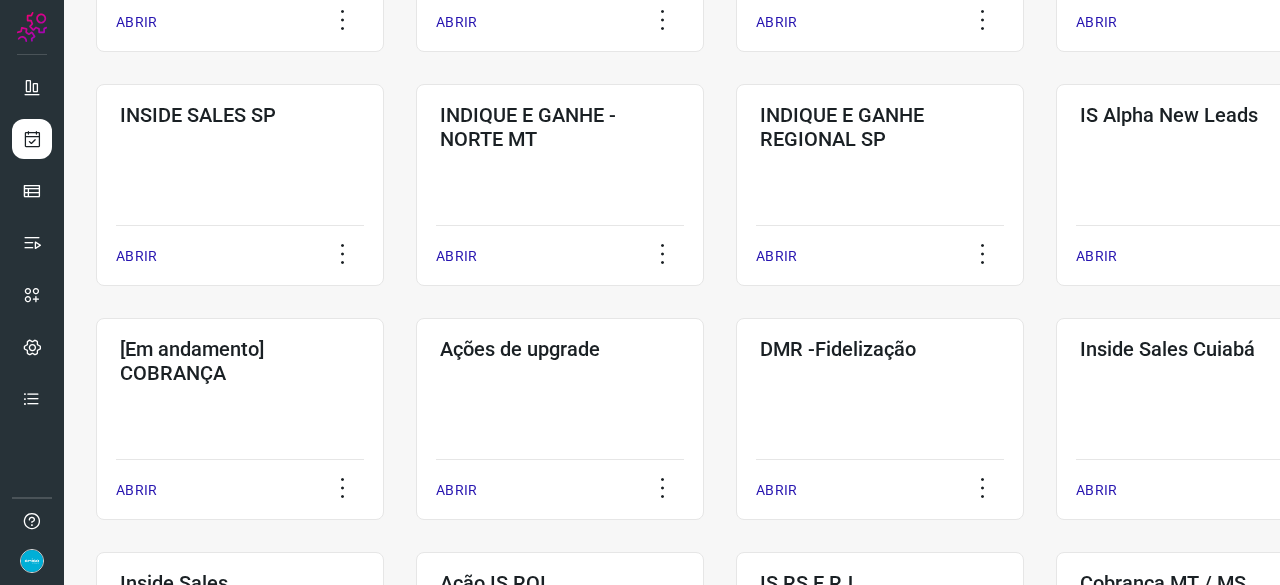 scroll, scrollTop: 660, scrollLeft: 0, axis: vertical 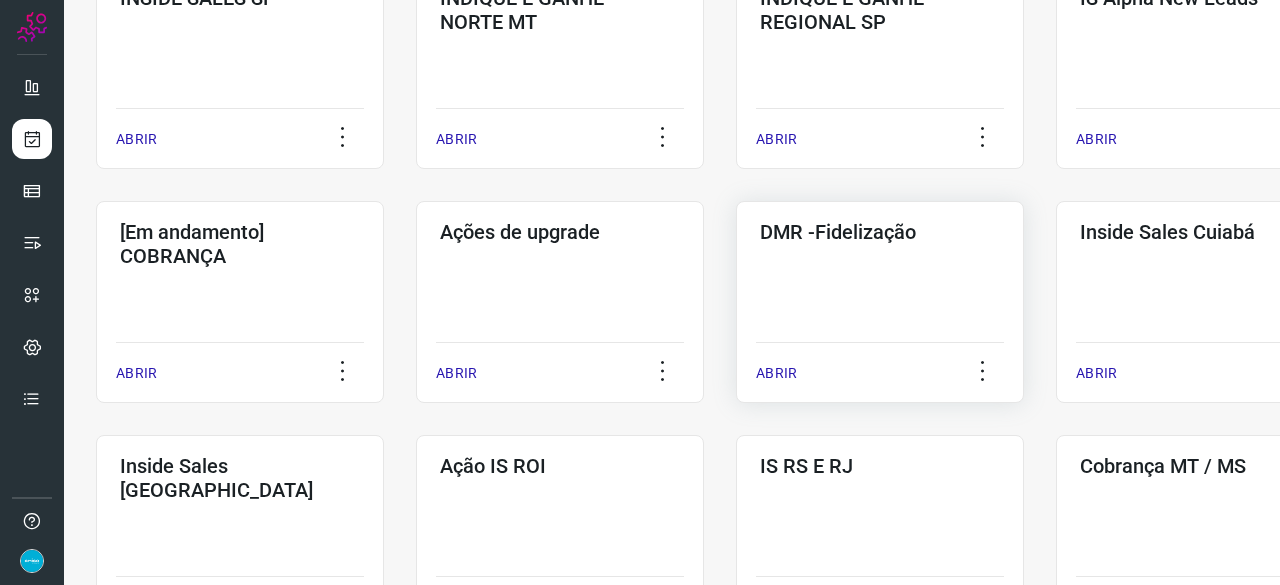 click on "ABRIR" at bounding box center (776, 373) 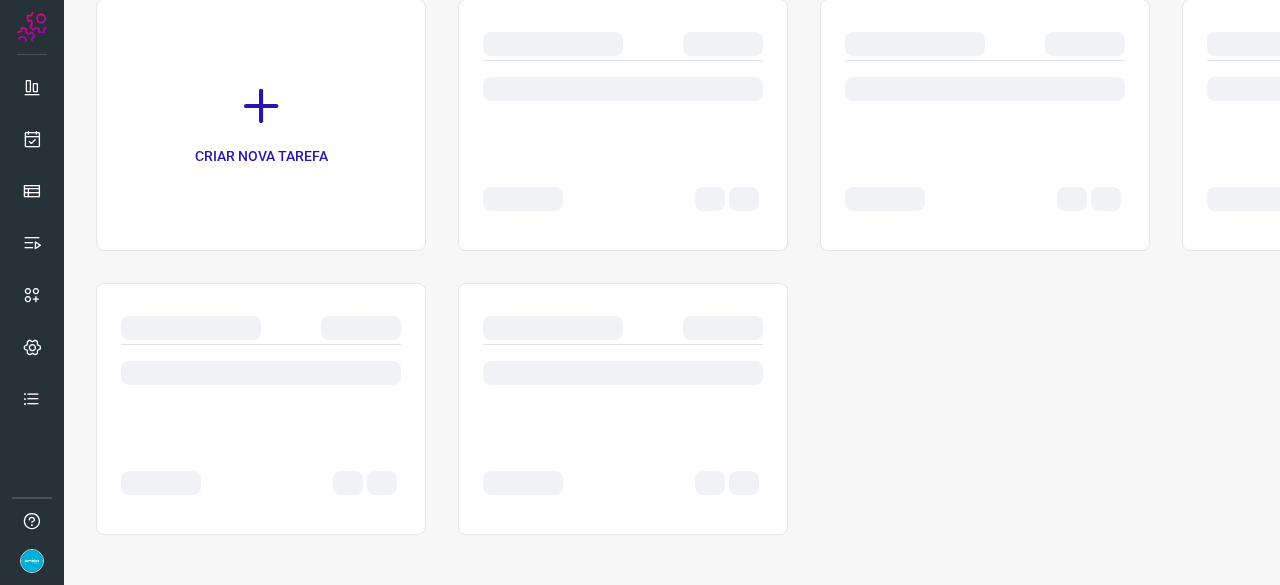 scroll, scrollTop: 0, scrollLeft: 0, axis: both 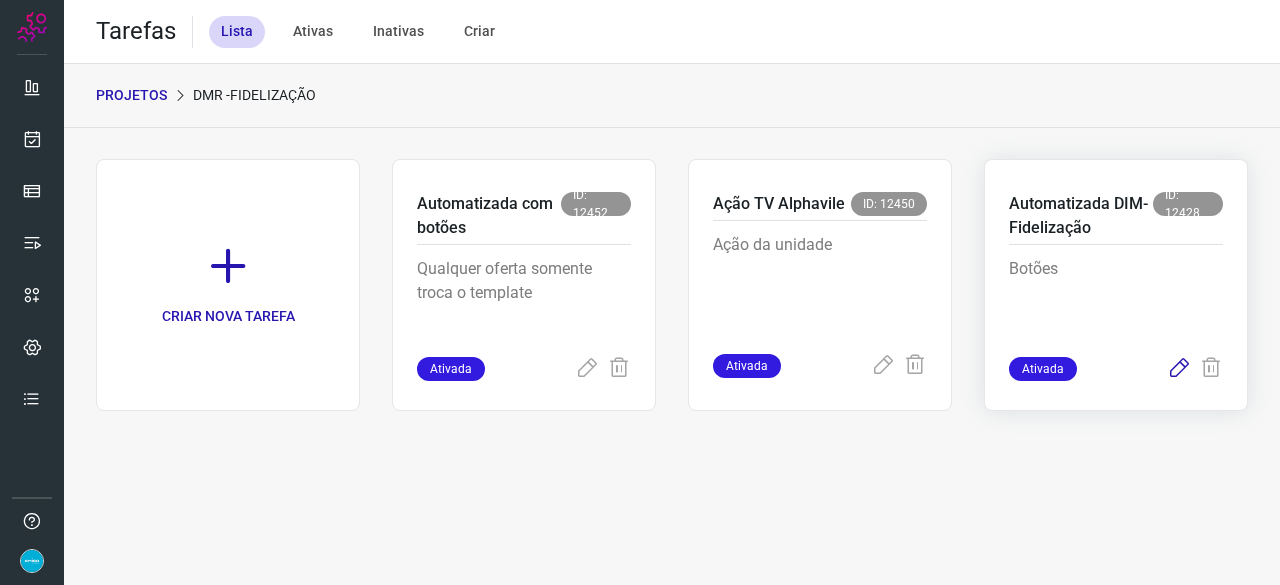 click at bounding box center (1179, 369) 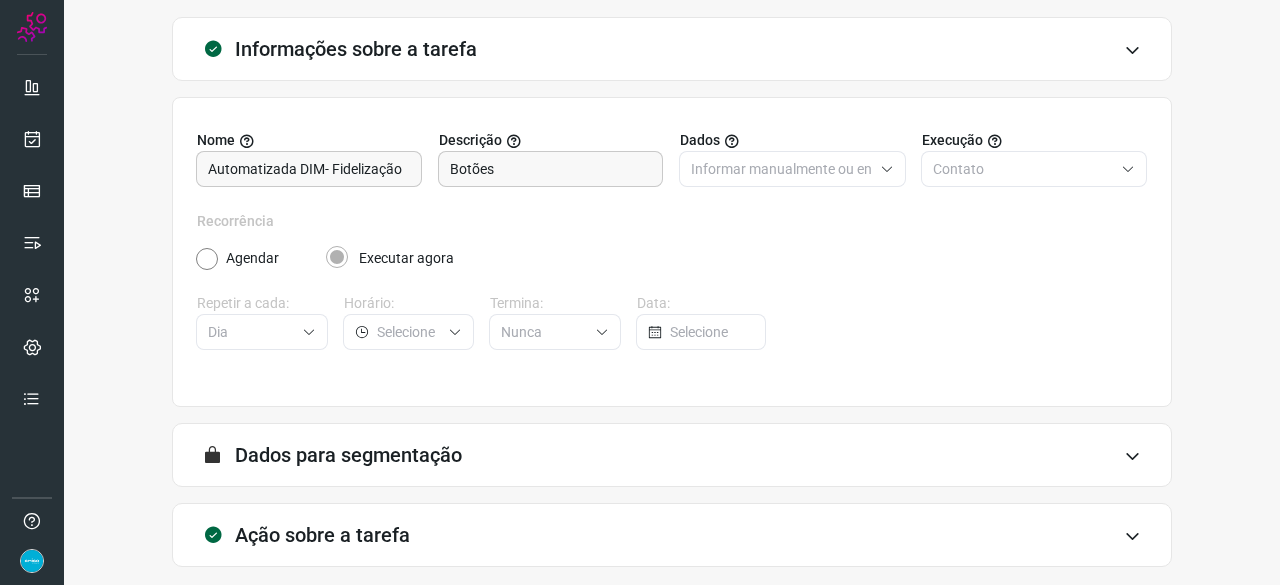 scroll, scrollTop: 195, scrollLeft: 0, axis: vertical 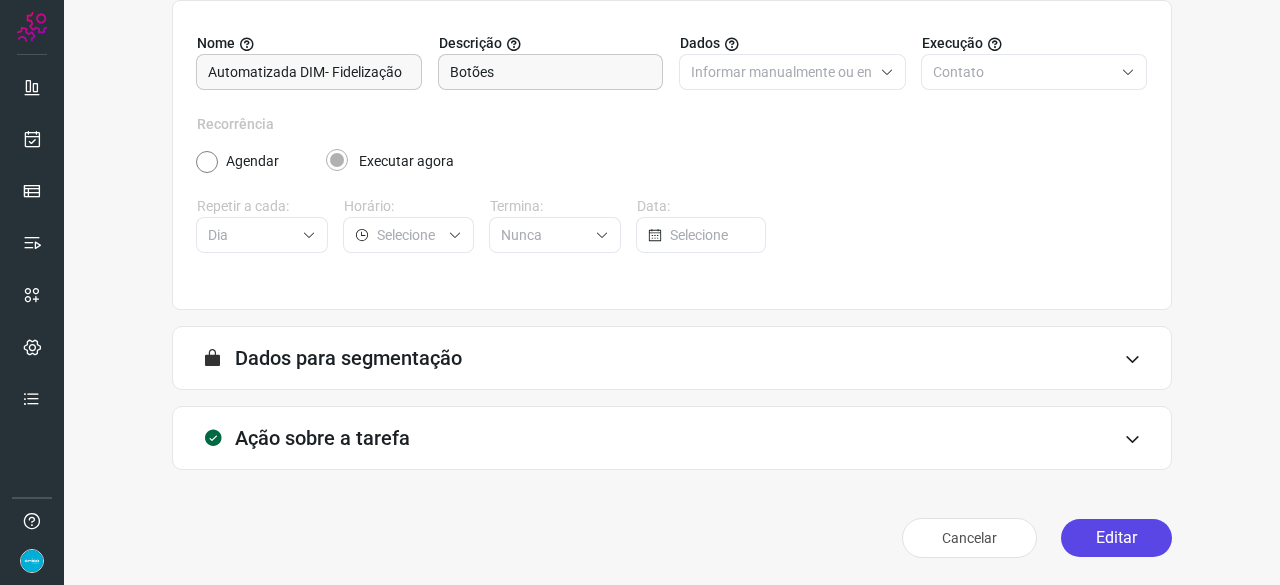click on "Editar" at bounding box center [1116, 538] 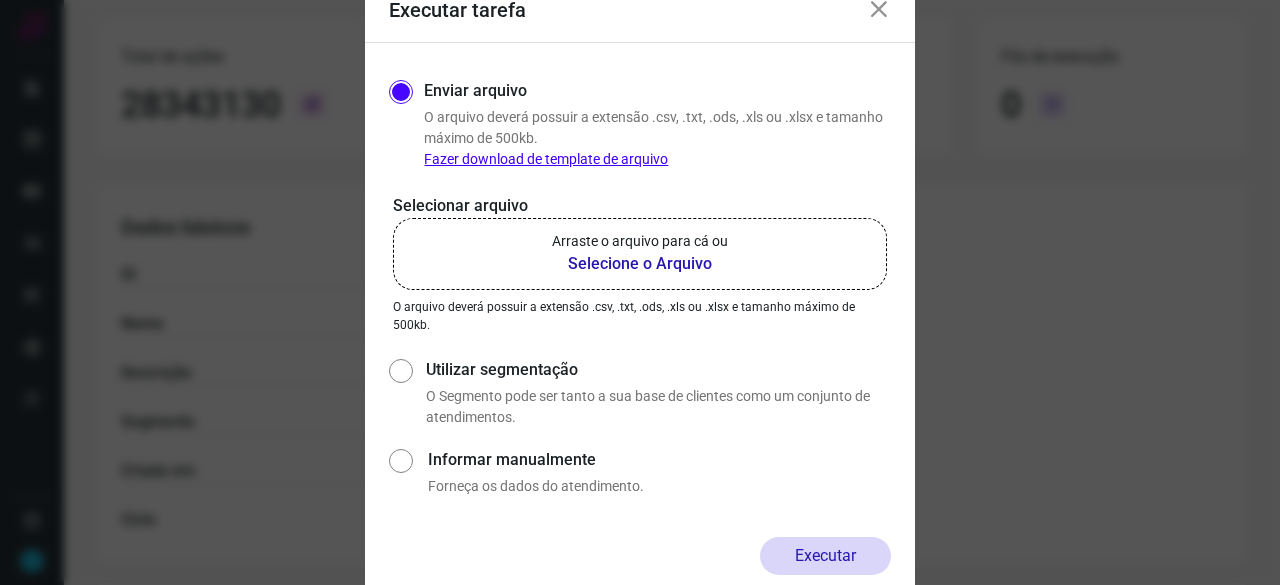 click on "Selecione o Arquivo" at bounding box center (640, 264) 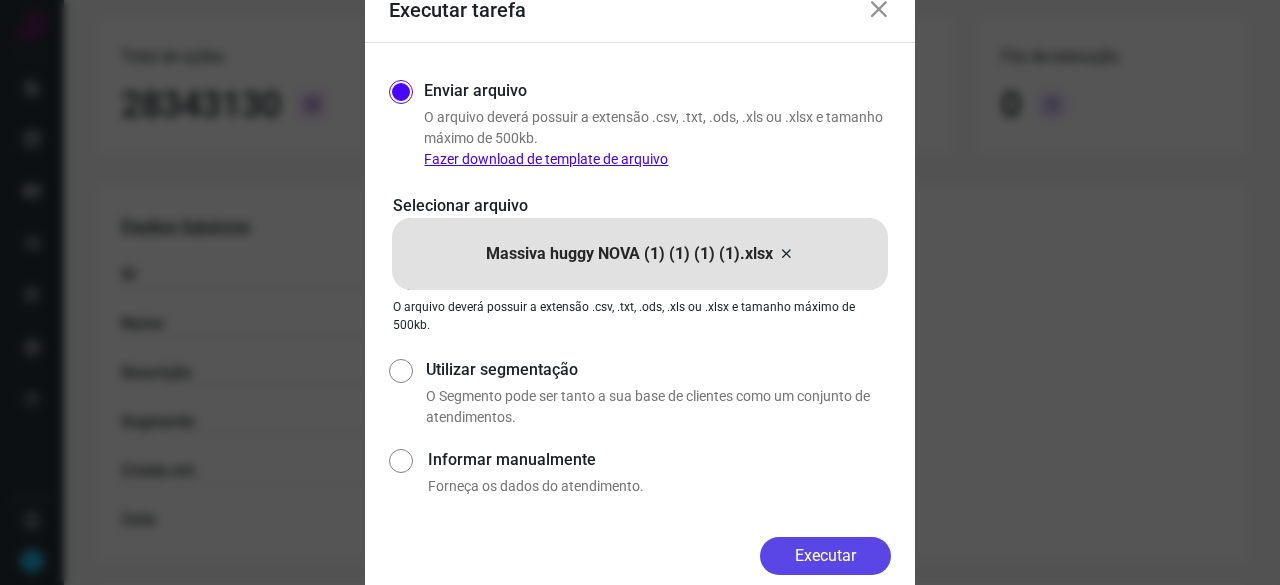click on "Executar" at bounding box center (825, 556) 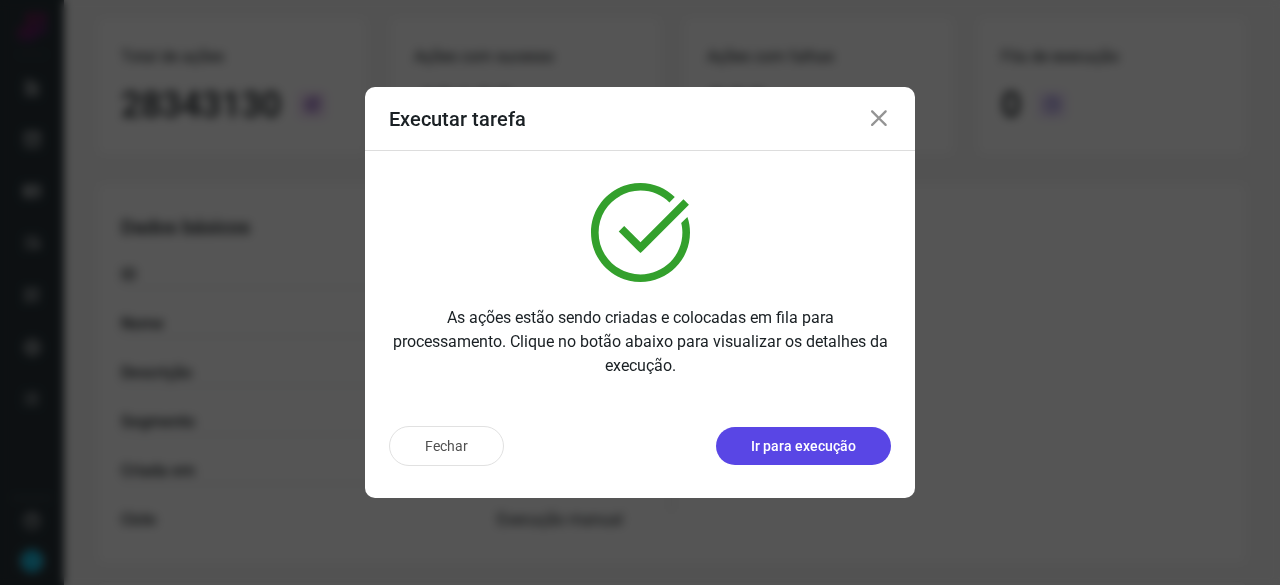 click on "Ir para execução" at bounding box center (803, 446) 